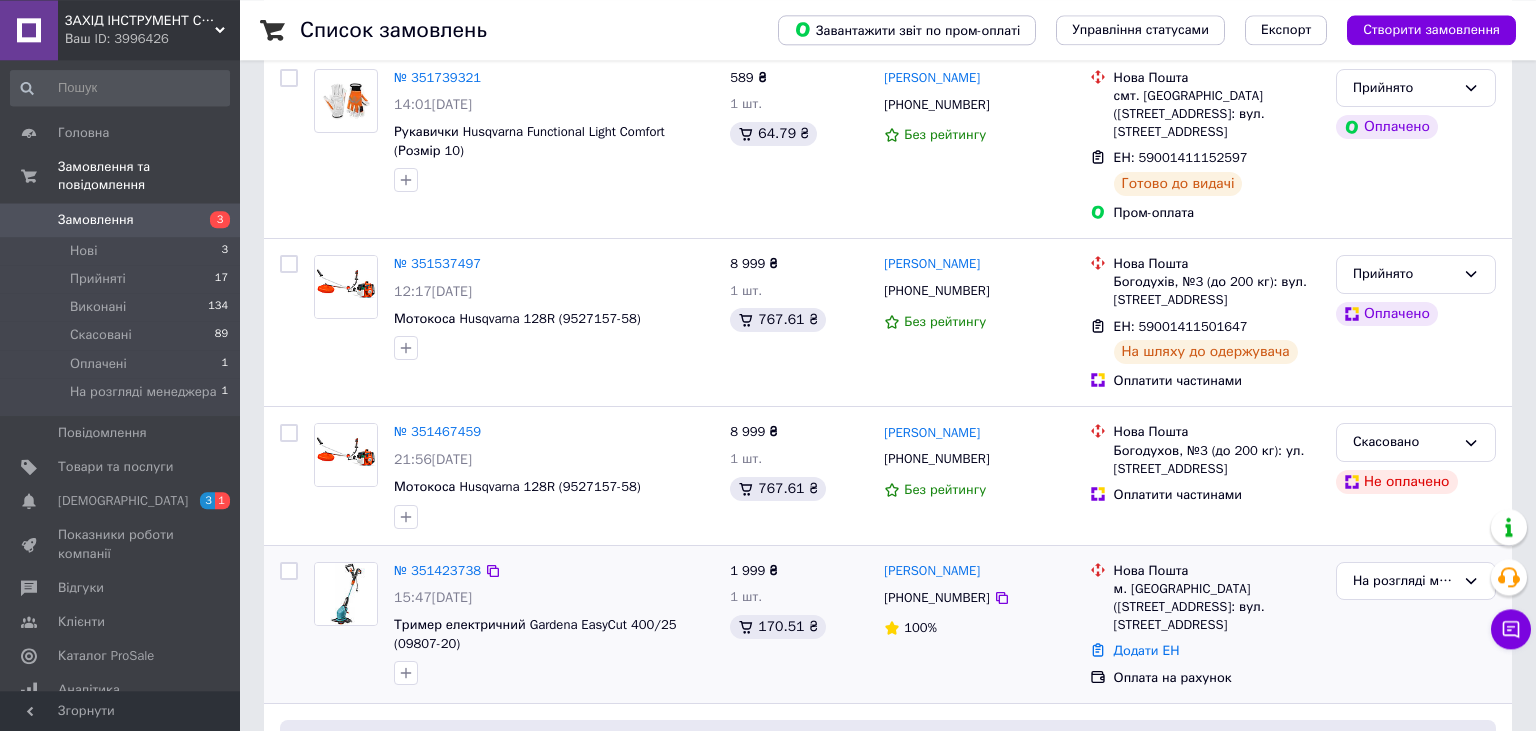 scroll, scrollTop: 422, scrollLeft: 0, axis: vertical 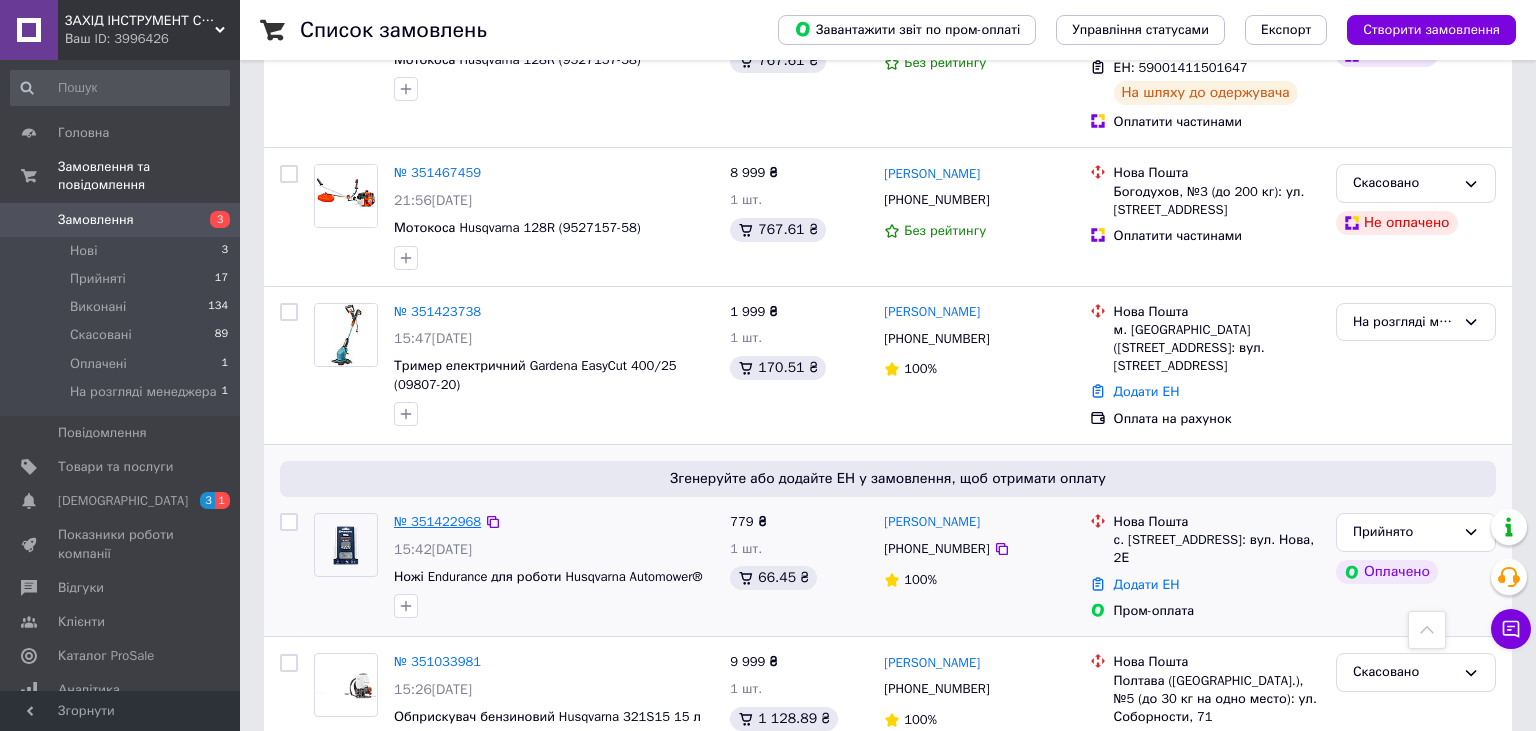 click on "№ 351422968" at bounding box center (437, 521) 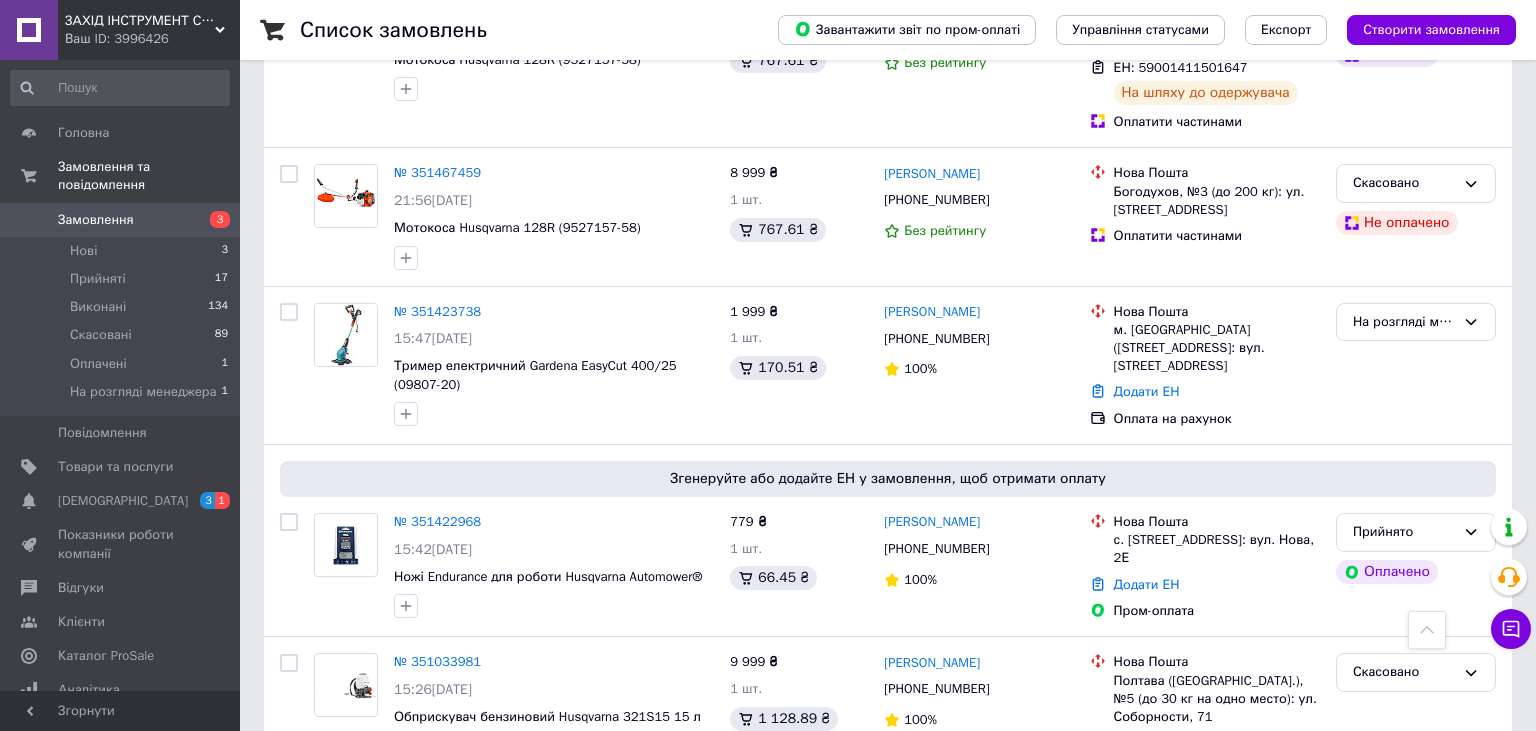 scroll, scrollTop: 0, scrollLeft: 0, axis: both 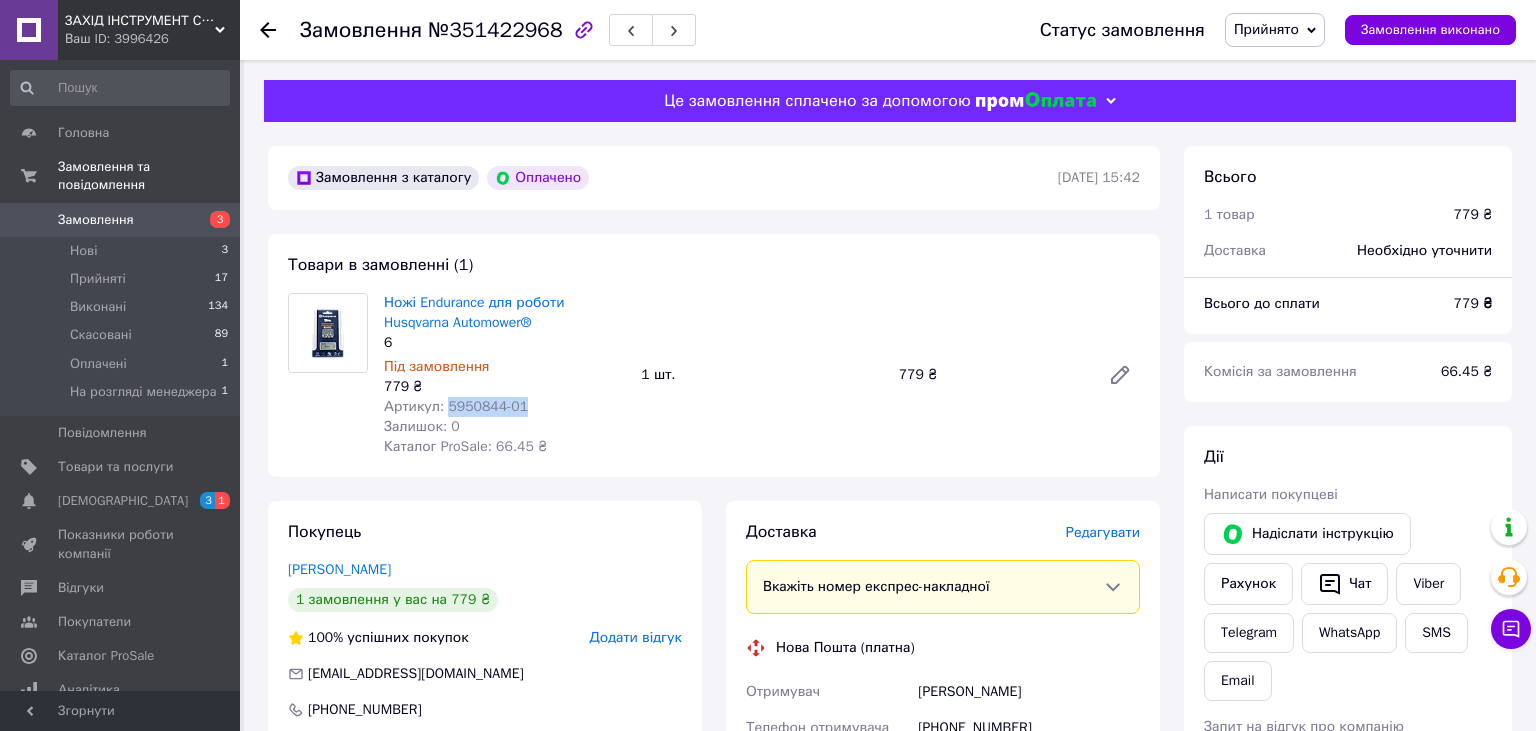 drag, startPoint x: 446, startPoint y: 411, endPoint x: 524, endPoint y: 412, distance: 78.00641 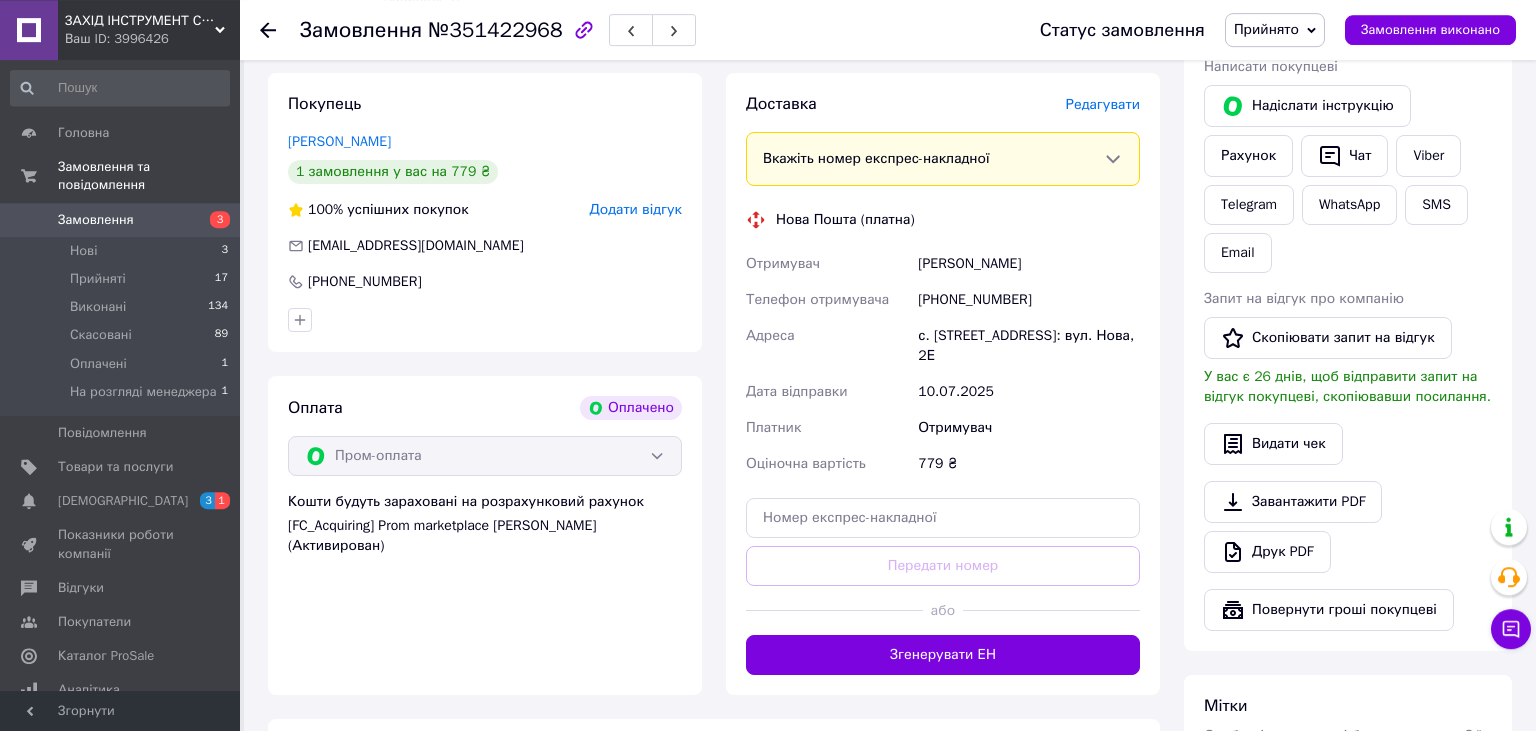scroll, scrollTop: 316, scrollLeft: 0, axis: vertical 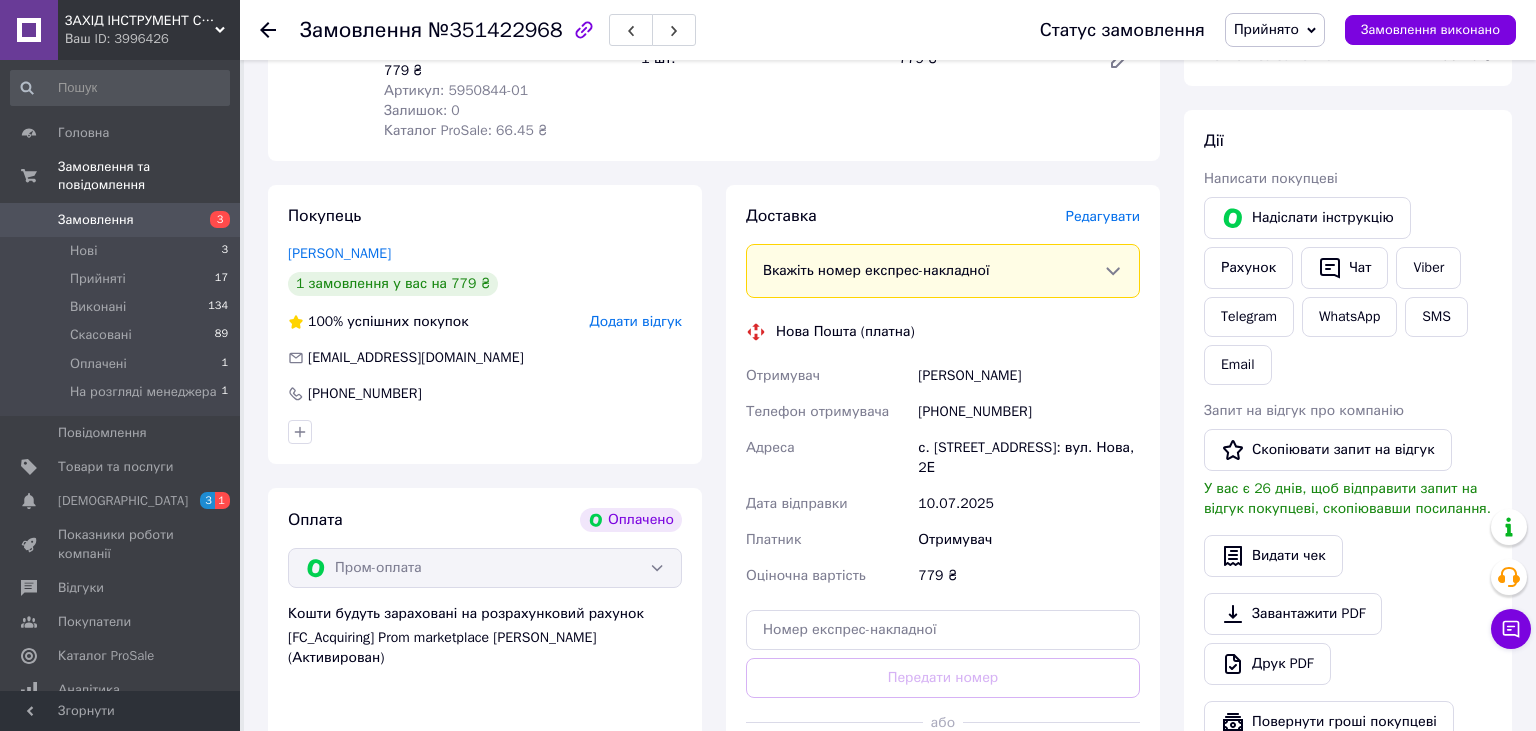 click on "Редагувати" at bounding box center (1103, 216) 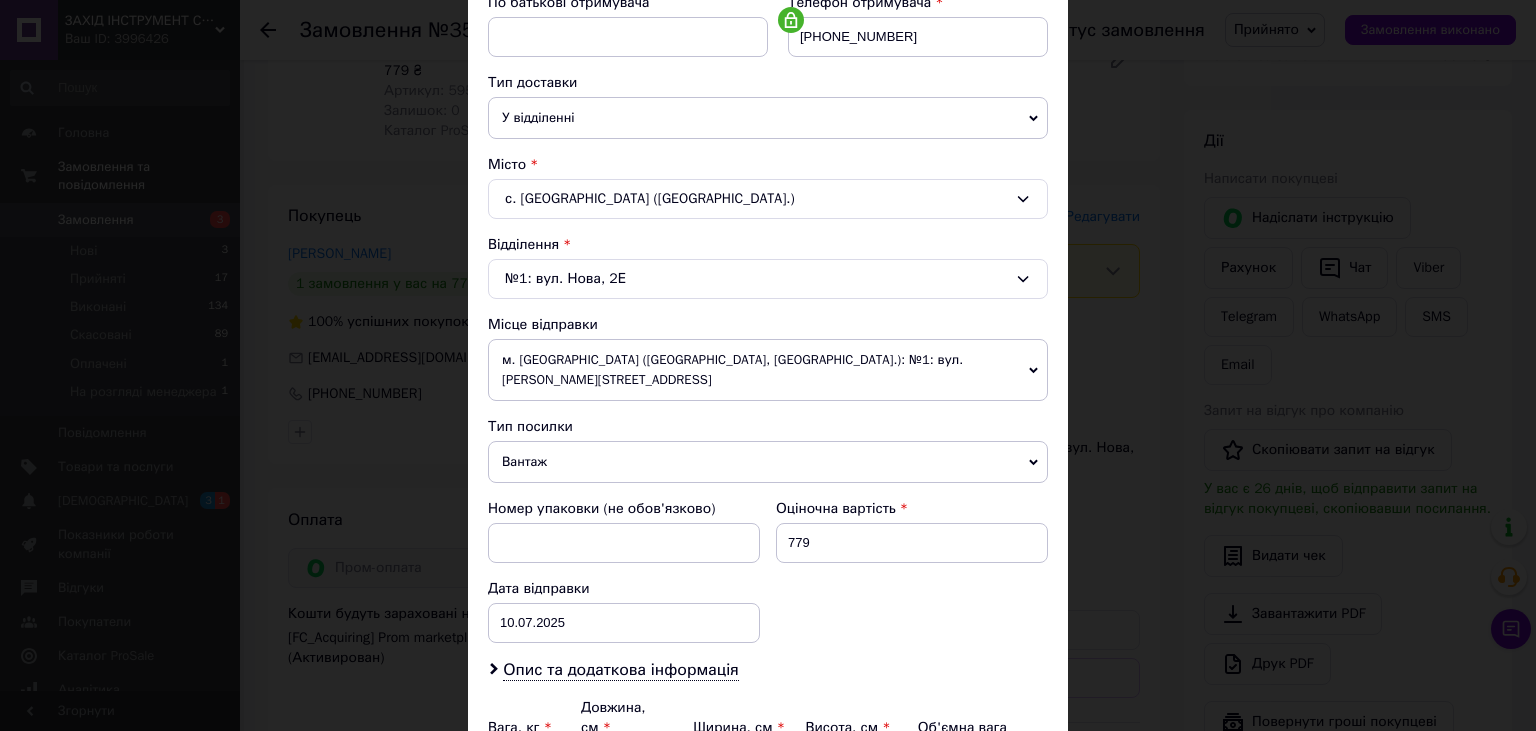 scroll, scrollTop: 442, scrollLeft: 0, axis: vertical 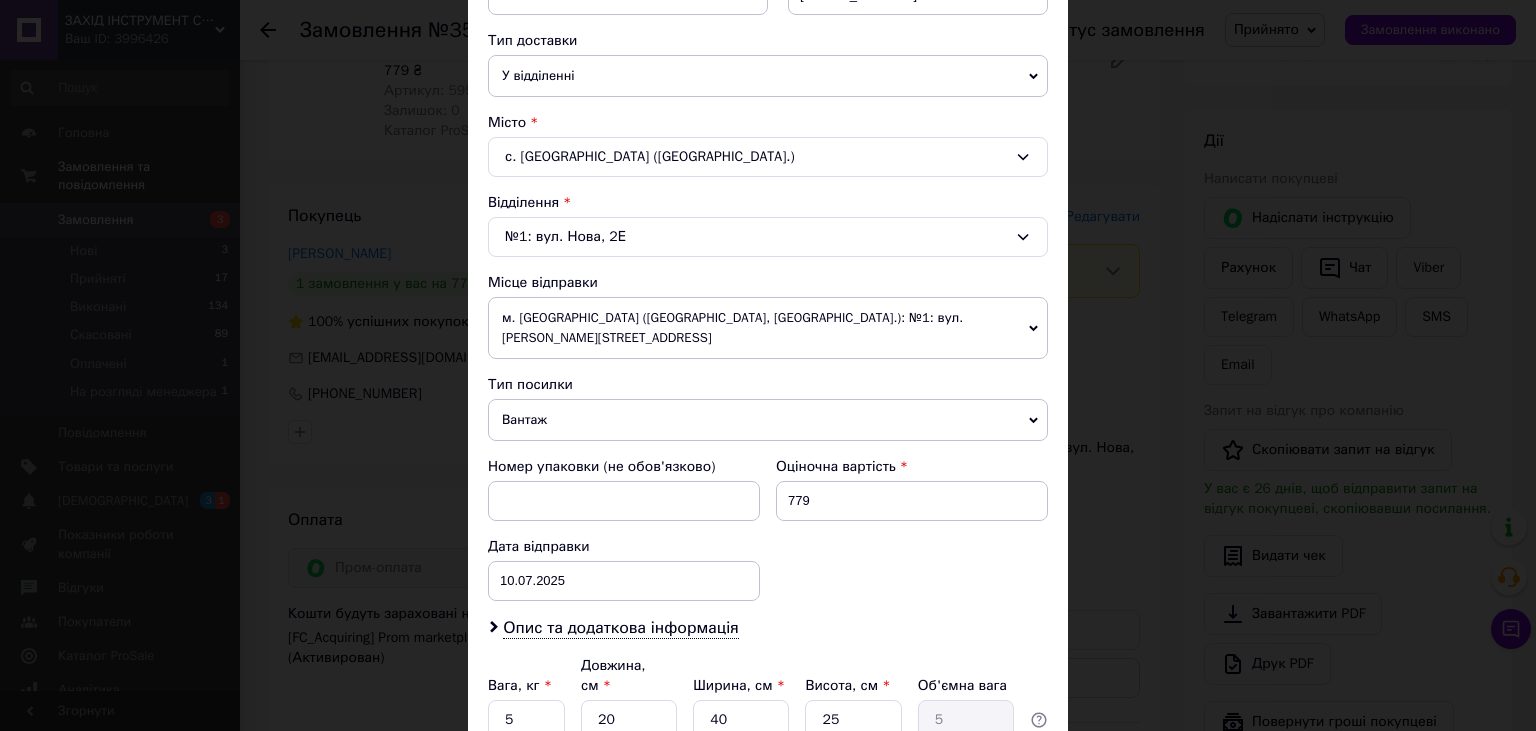 click on "м. Винники (Львівська обл., Львівський р-н.): №1: вул. Сухомлинського, 22" at bounding box center [768, 328] 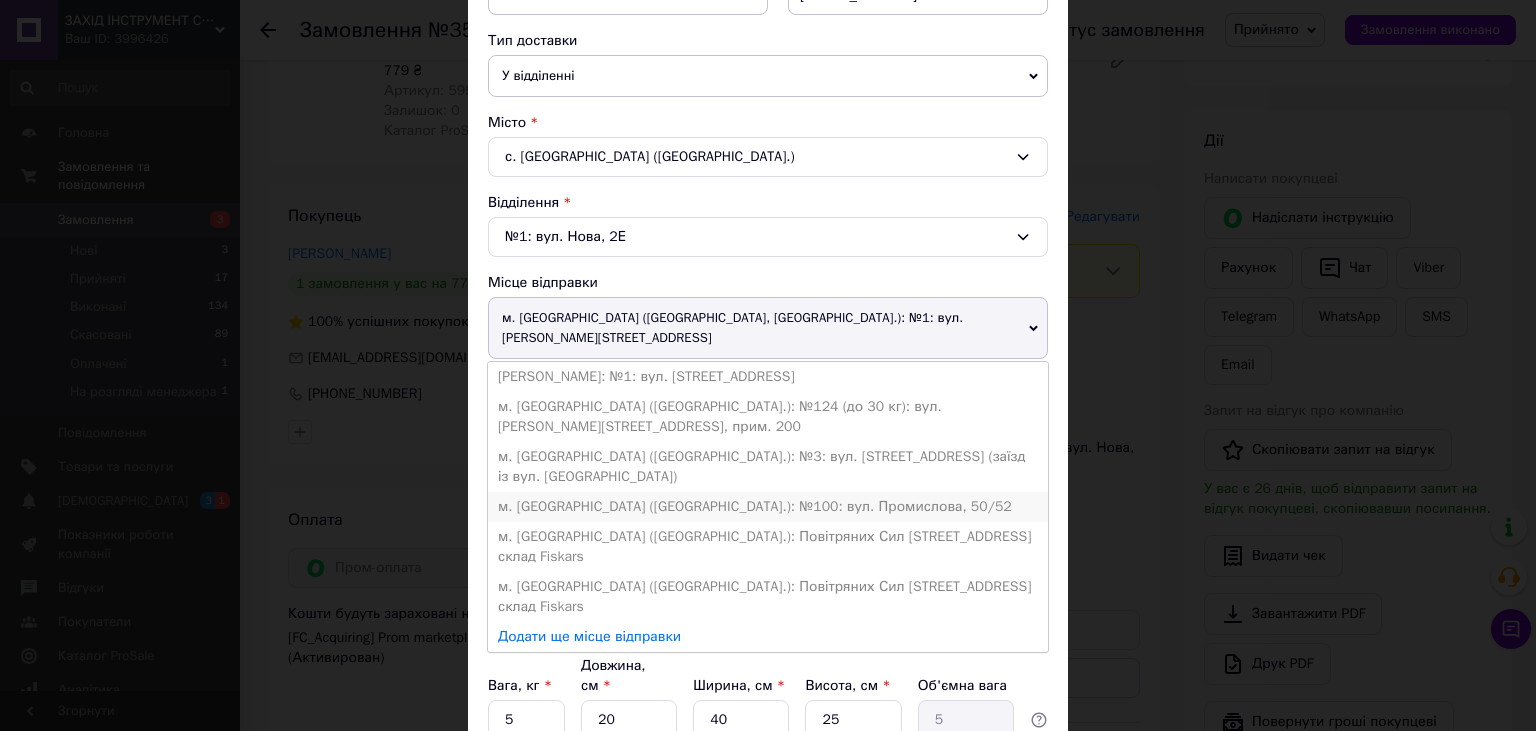 click on "м. Львів (Львівська обл.): №100: вул. Промислова, 50/52" at bounding box center [768, 507] 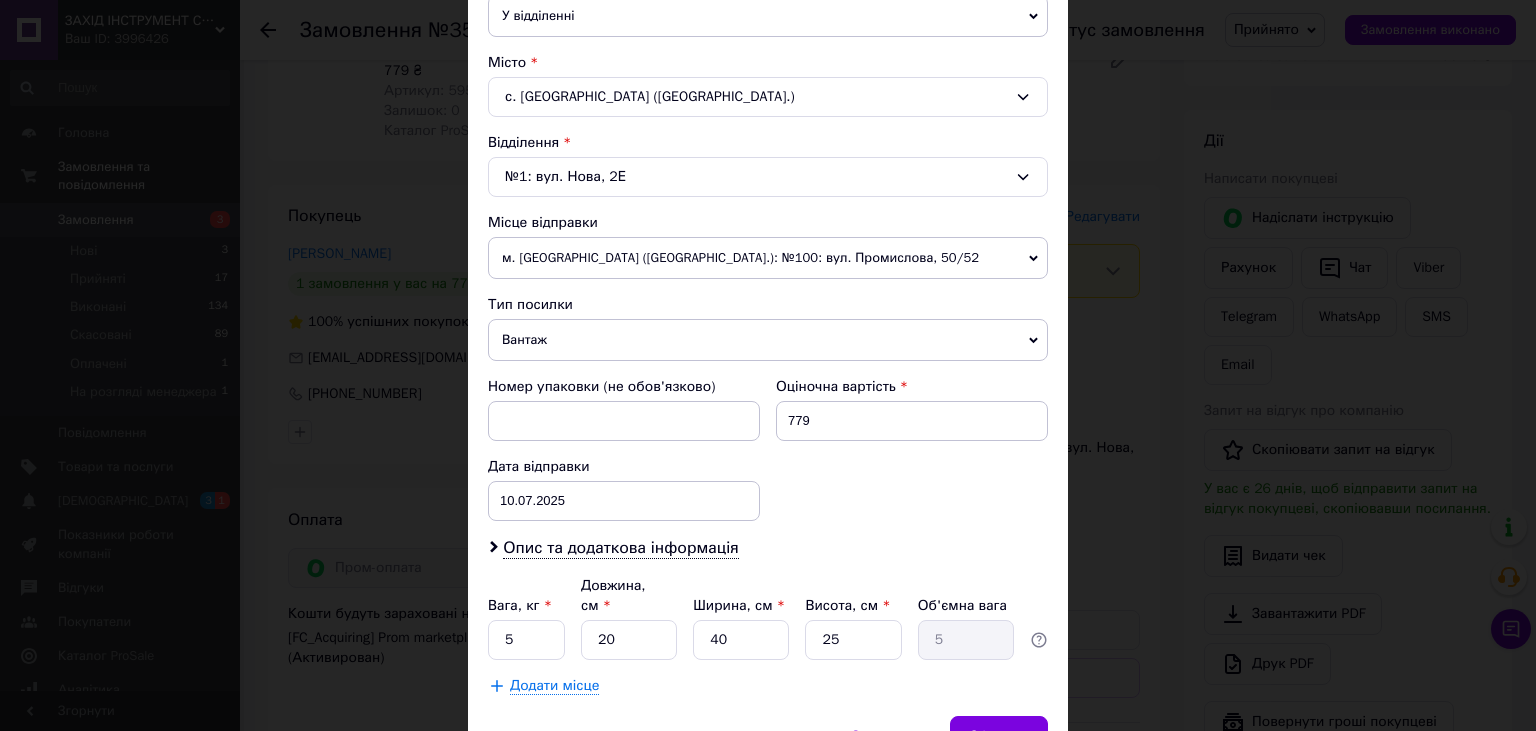 scroll, scrollTop: 591, scrollLeft: 0, axis: vertical 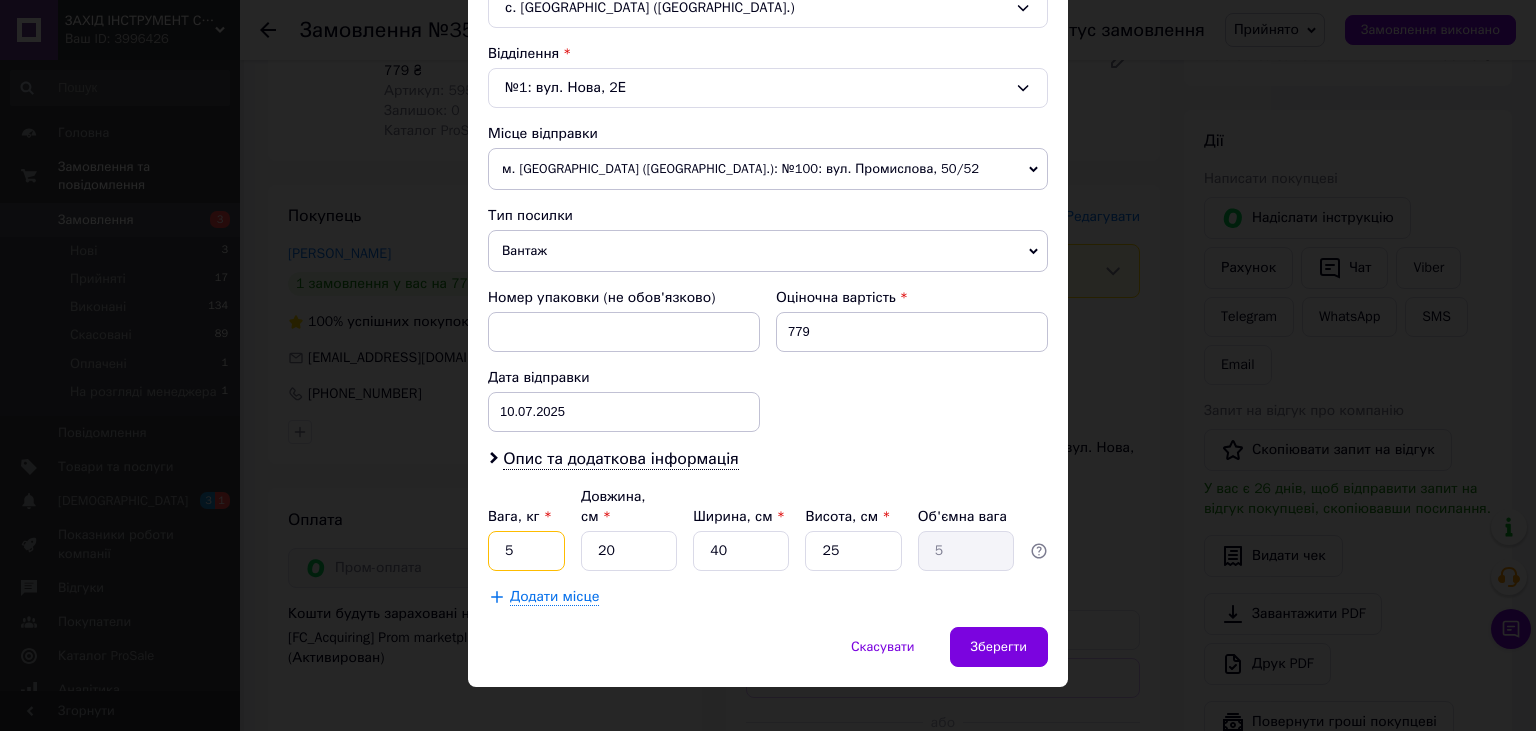 click on "5" at bounding box center [526, 551] 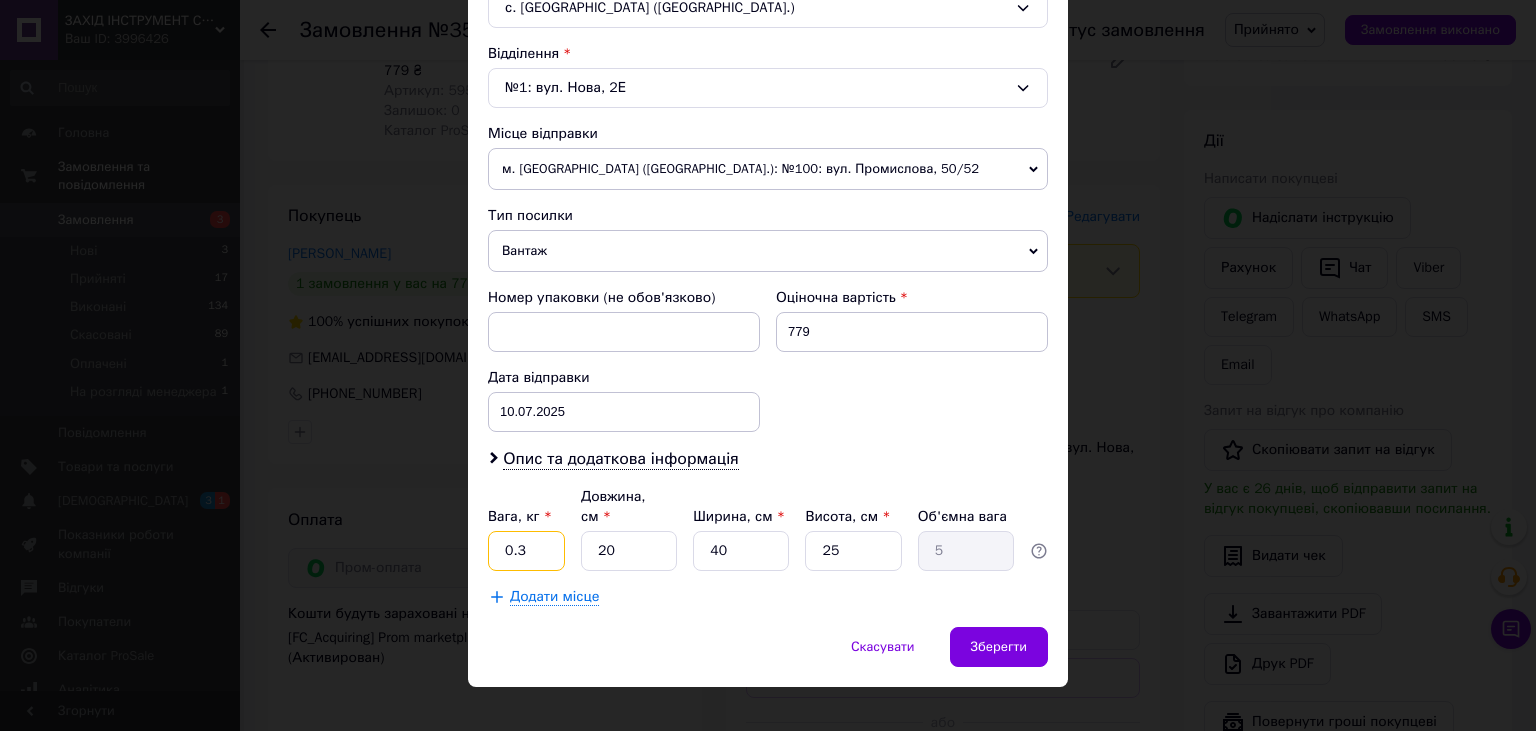 type on "0.3" 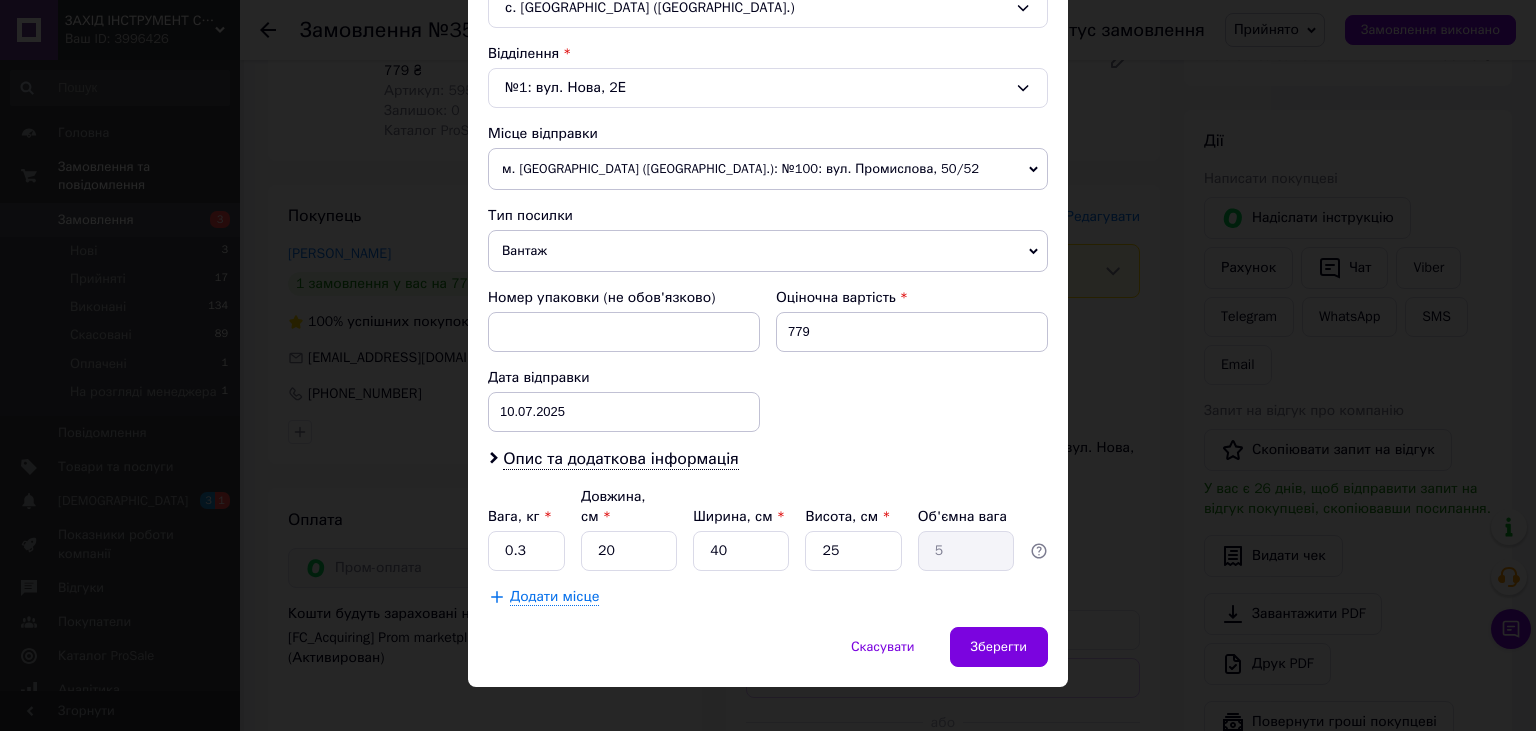 click on "Номер упаковки (не обов'язково) Оціночна вартість 779 Дата відправки 10.07.2025 < 2025 > < Июль > Пн Вт Ср Чт Пт Сб Вс 30 1 2 3 4 5 6 7 8 9 10 11 12 13 14 15 16 17 18 19 20 21 22 23 24 25 26 27 28 29 30 31 1 2 3 4 5 6 7 8 9 10" at bounding box center [768, 360] 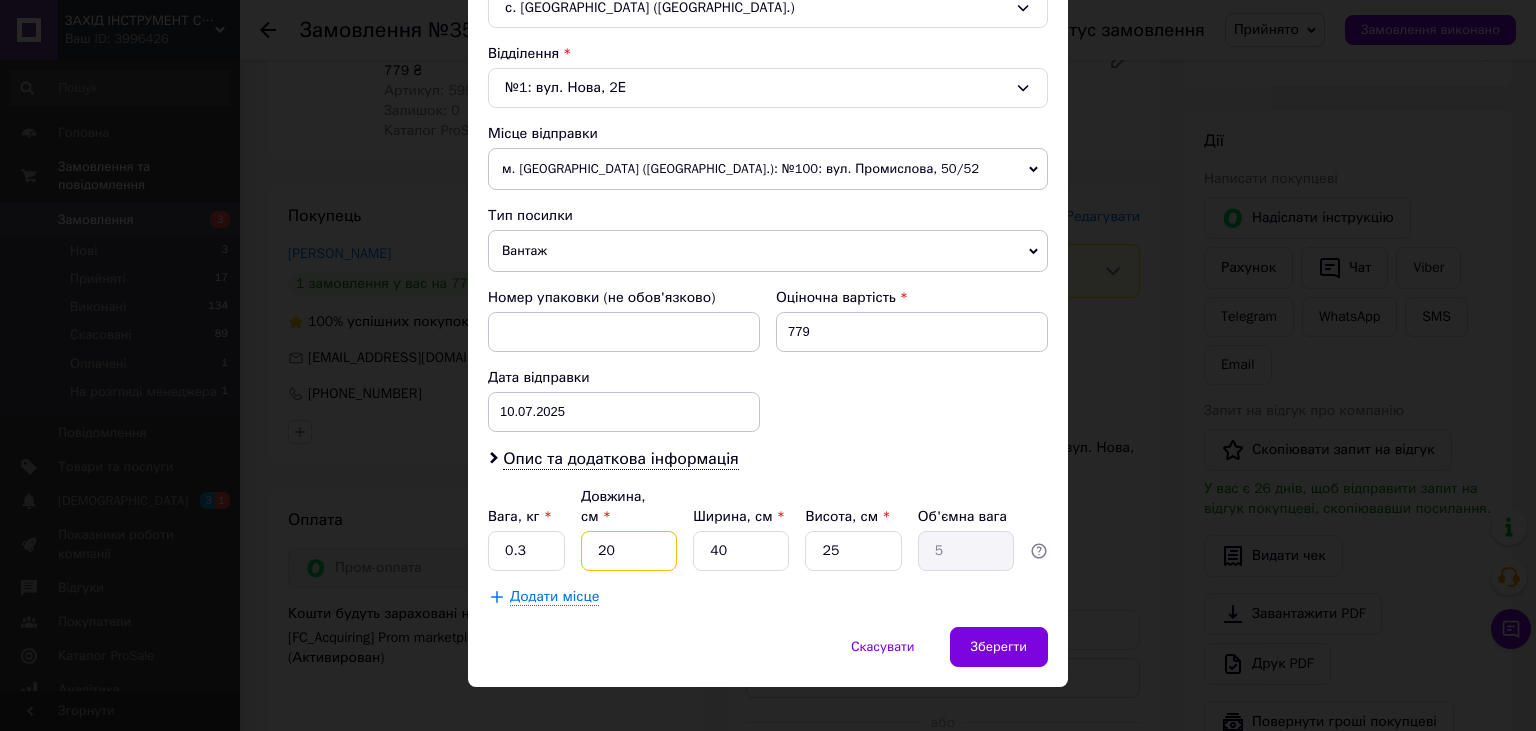 drag, startPoint x: 630, startPoint y: 532, endPoint x: 472, endPoint y: 498, distance: 161.61684 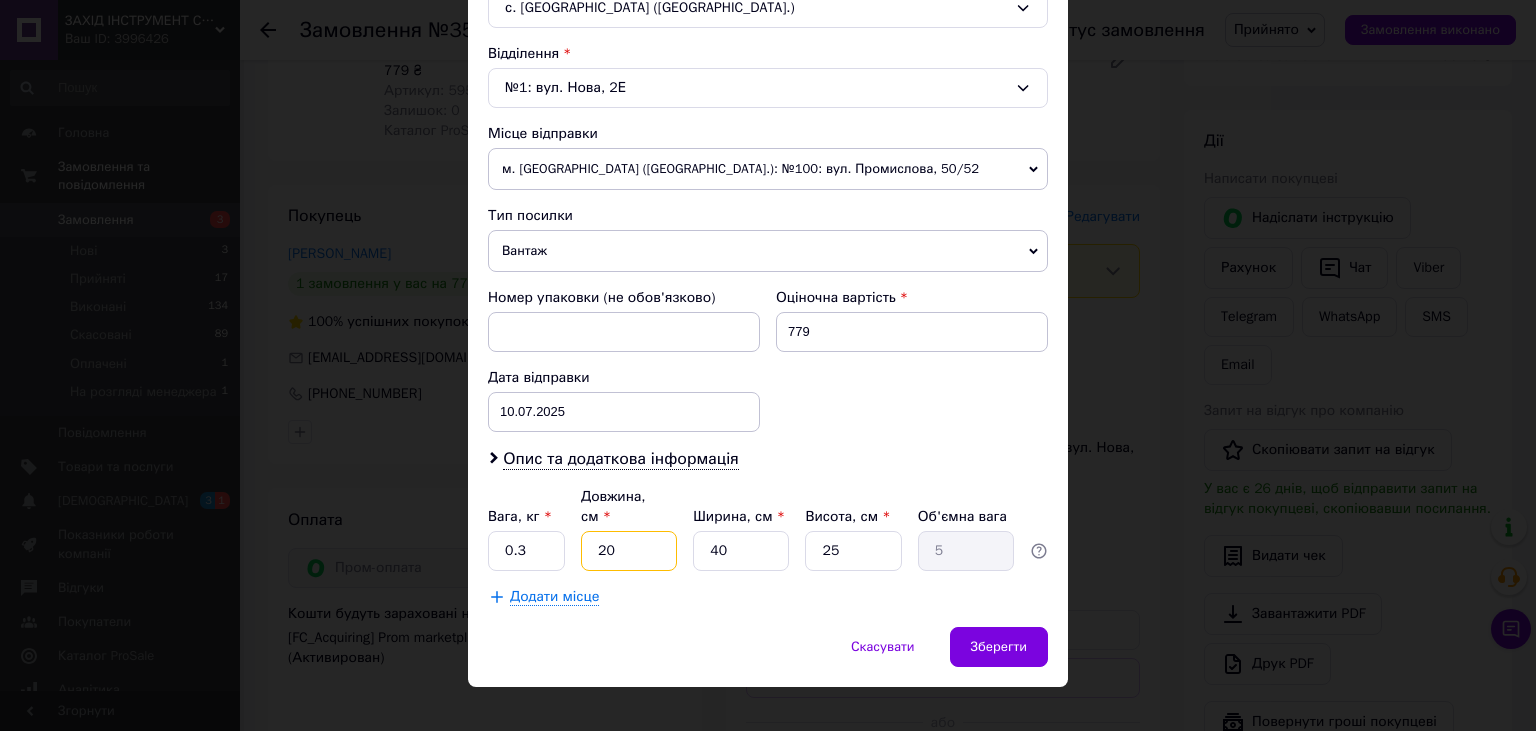 type 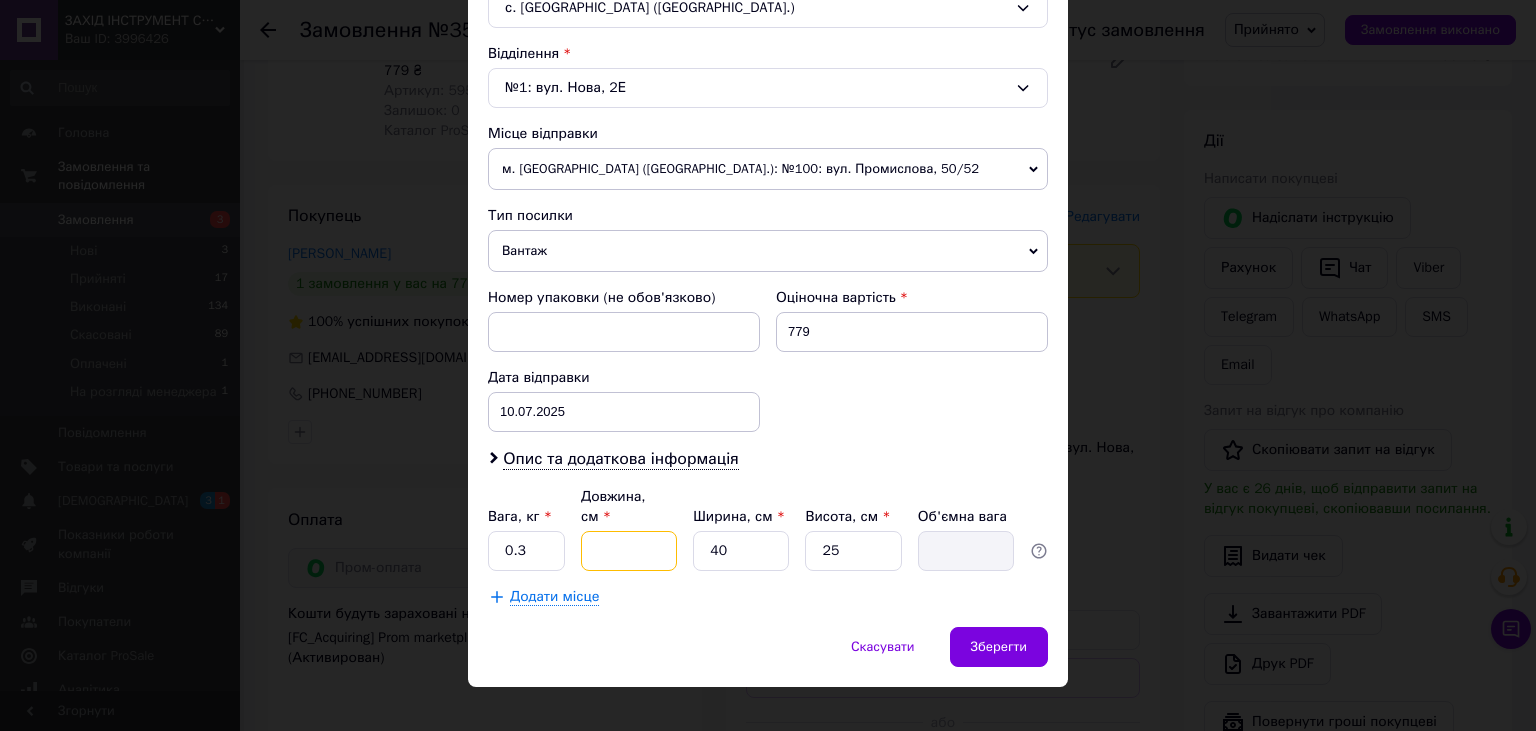 type on "1" 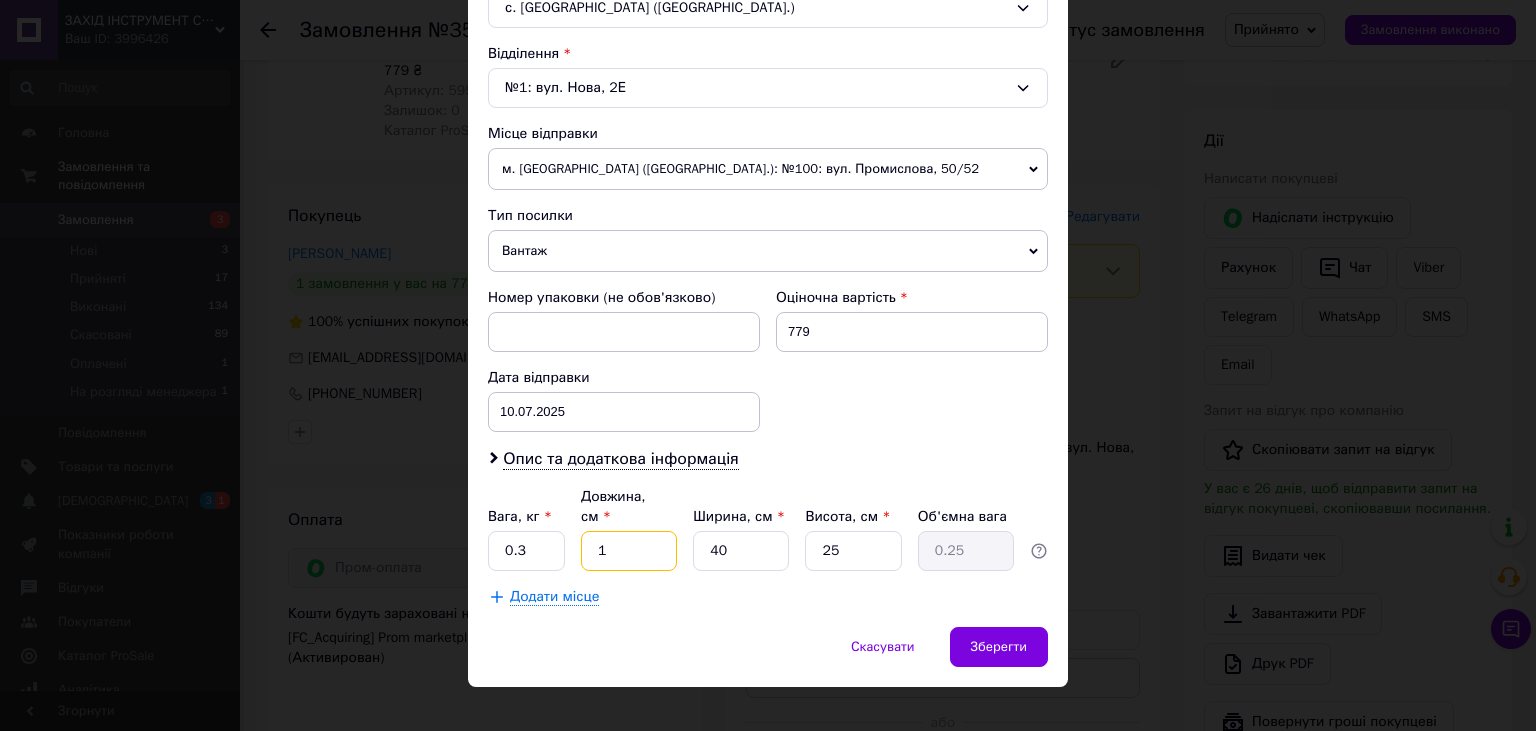 type on "10" 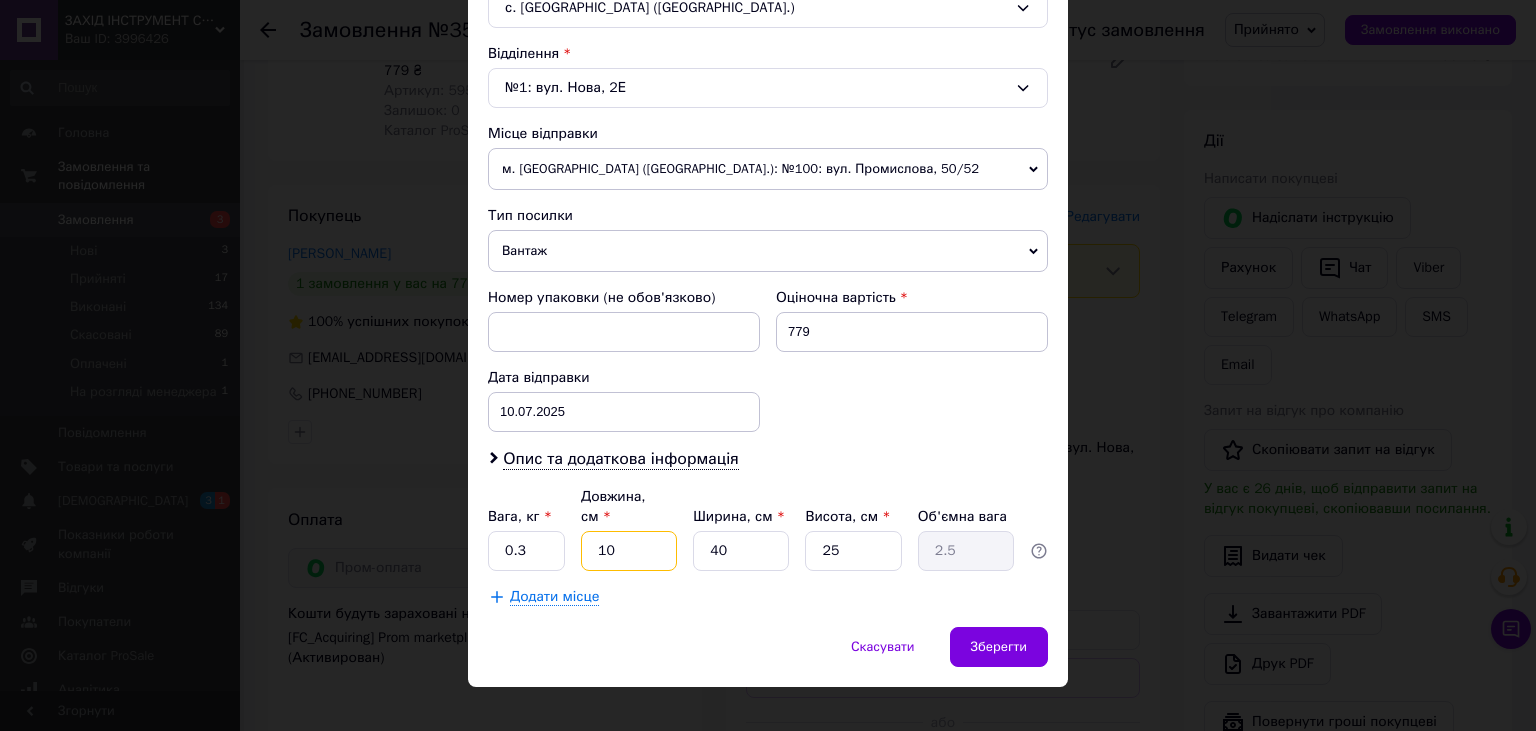 type on "10" 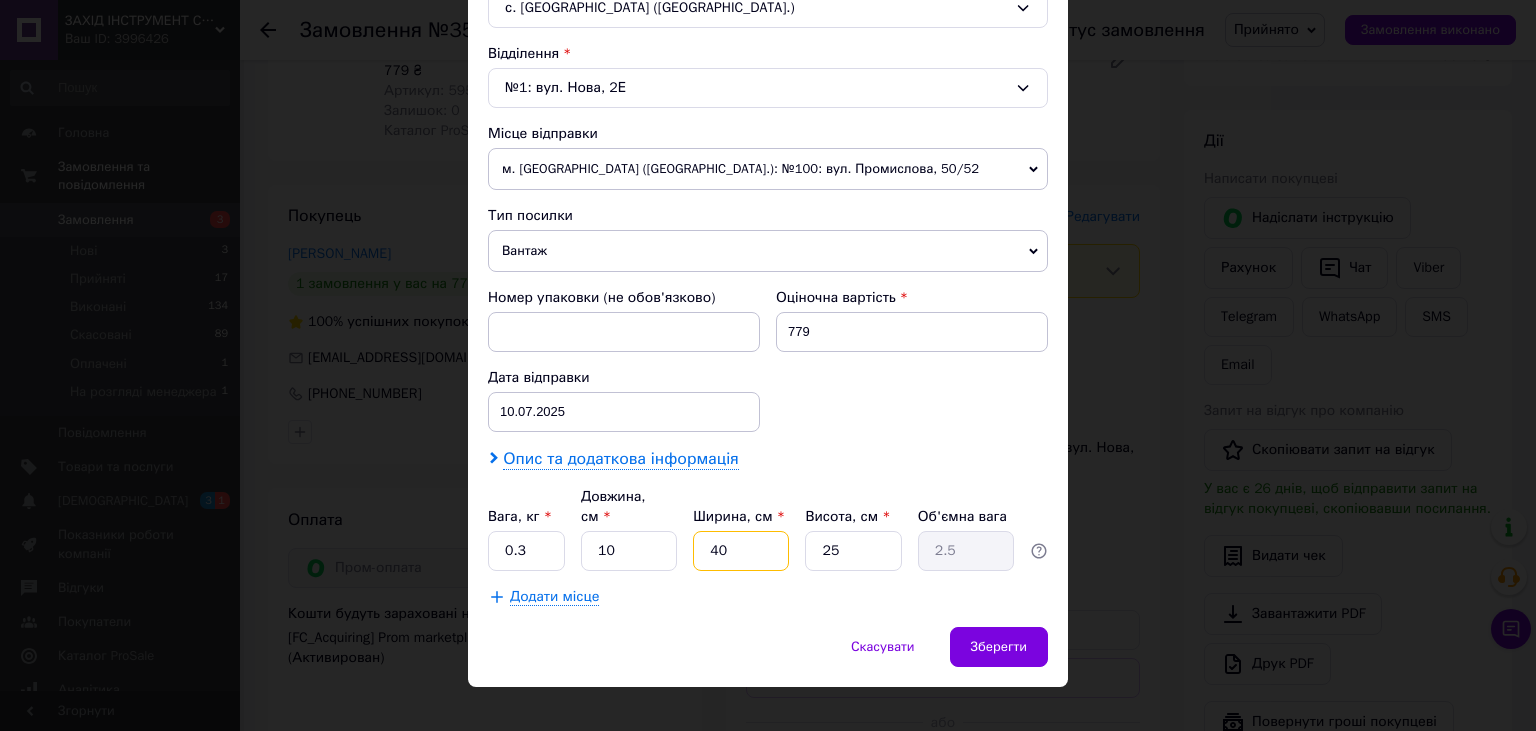 drag, startPoint x: 730, startPoint y: 524, endPoint x: 510, endPoint y: 454, distance: 230.86794 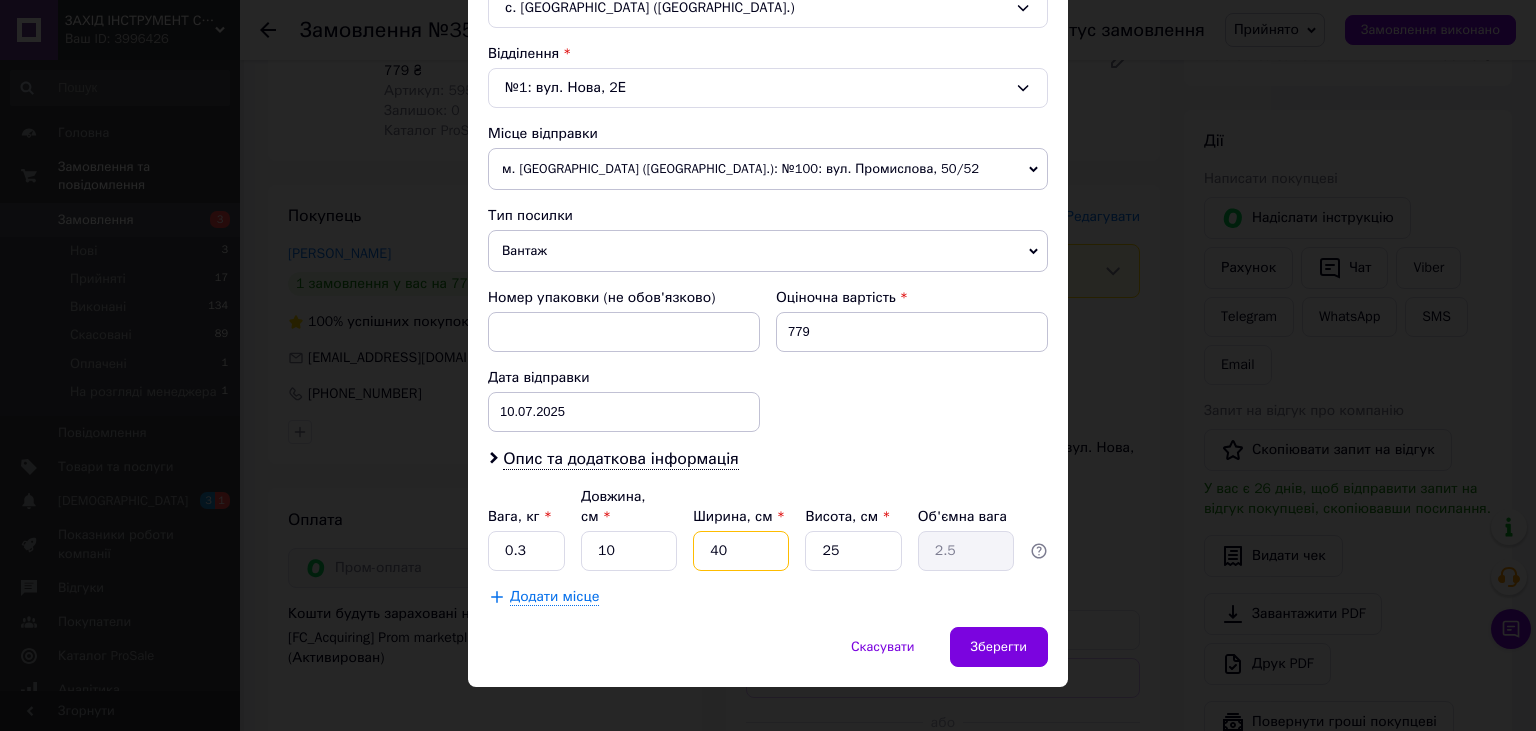 type on "1" 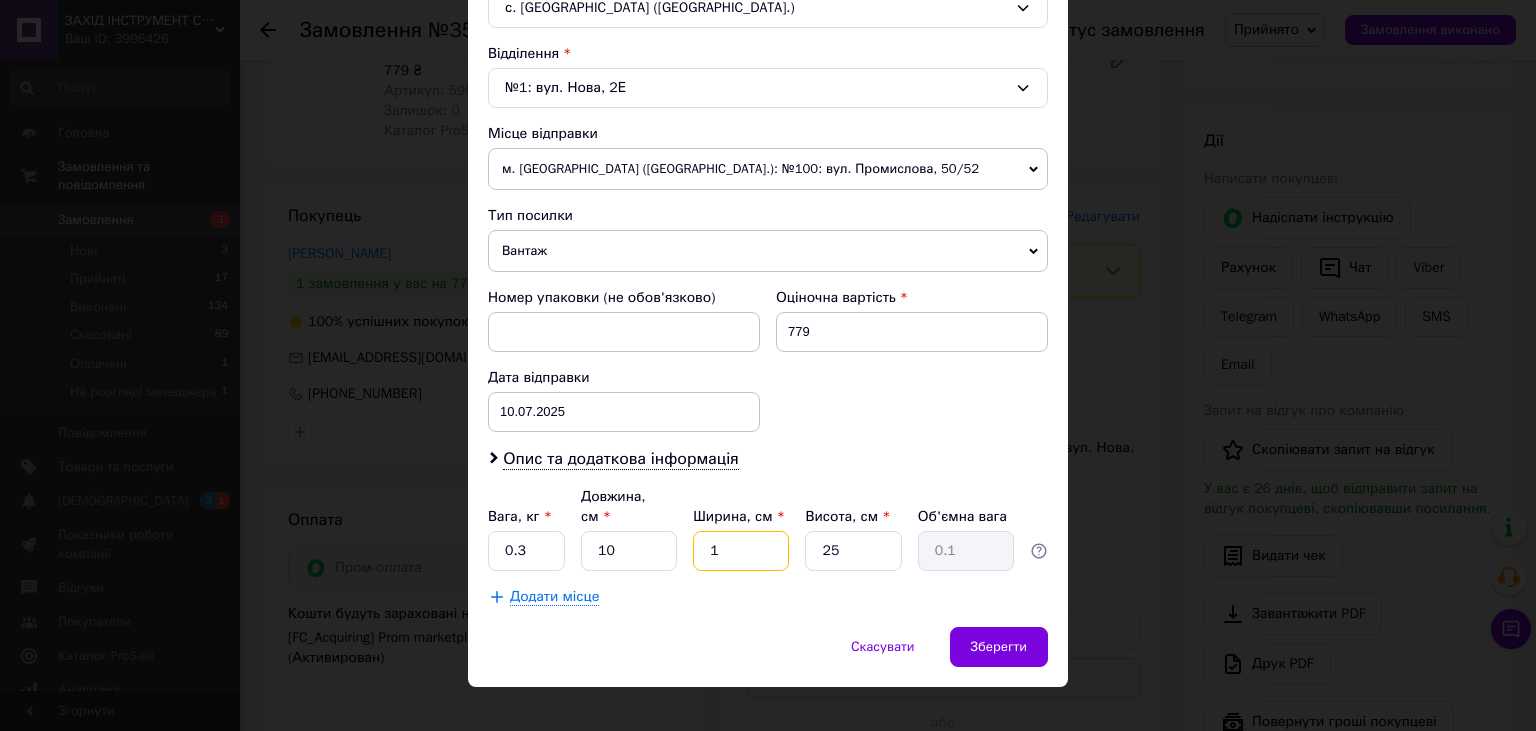 type on "10" 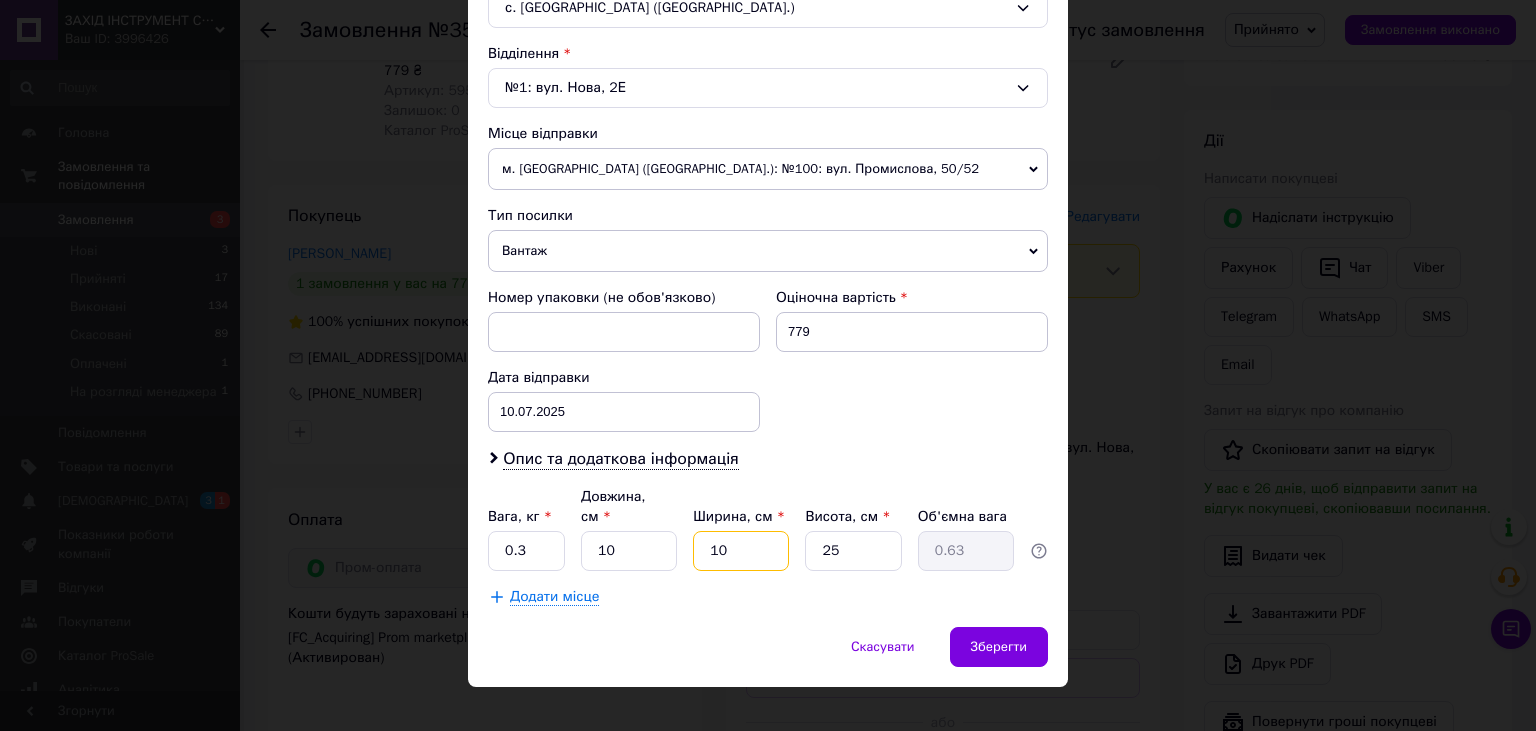 type on "10" 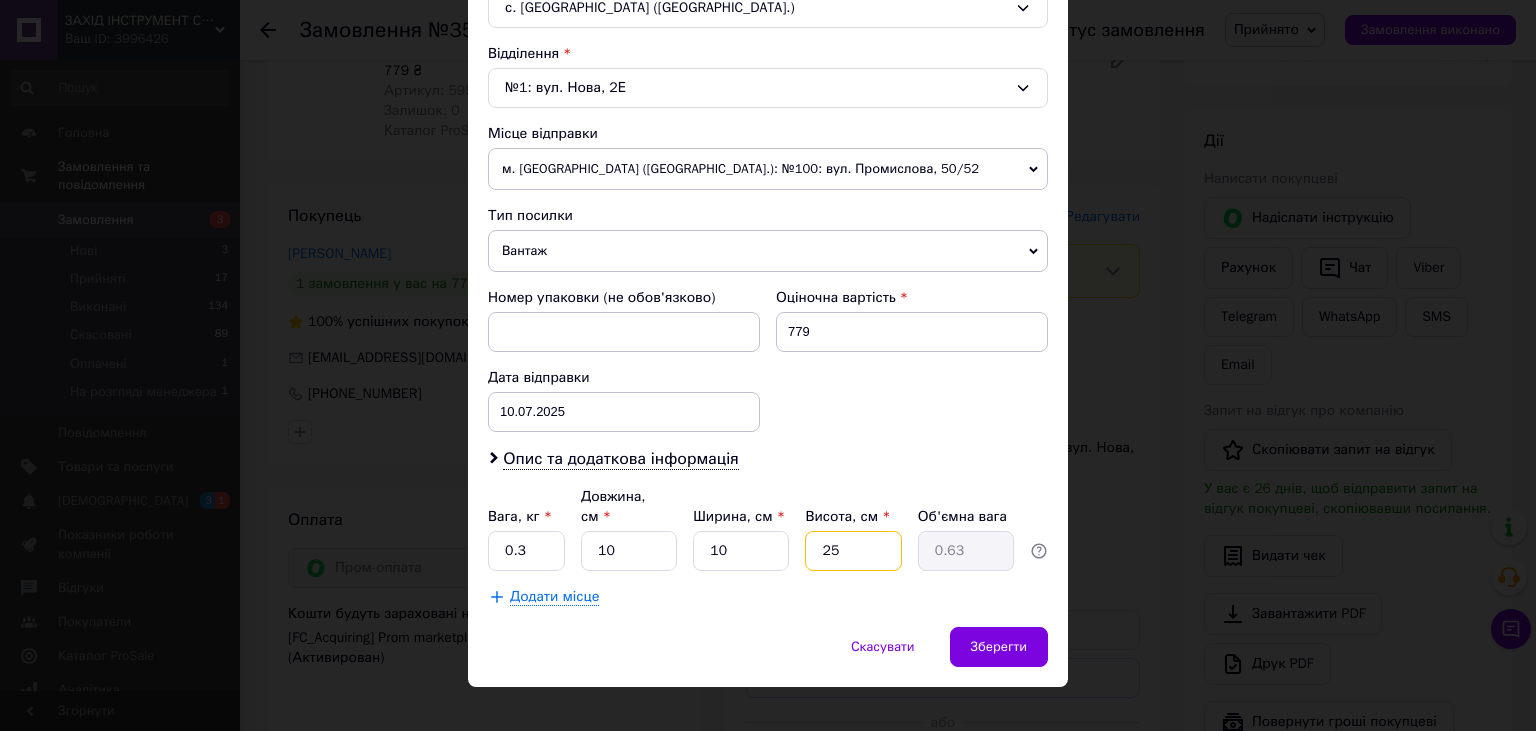 drag, startPoint x: 875, startPoint y: 542, endPoint x: 749, endPoint y: 514, distance: 129.07362 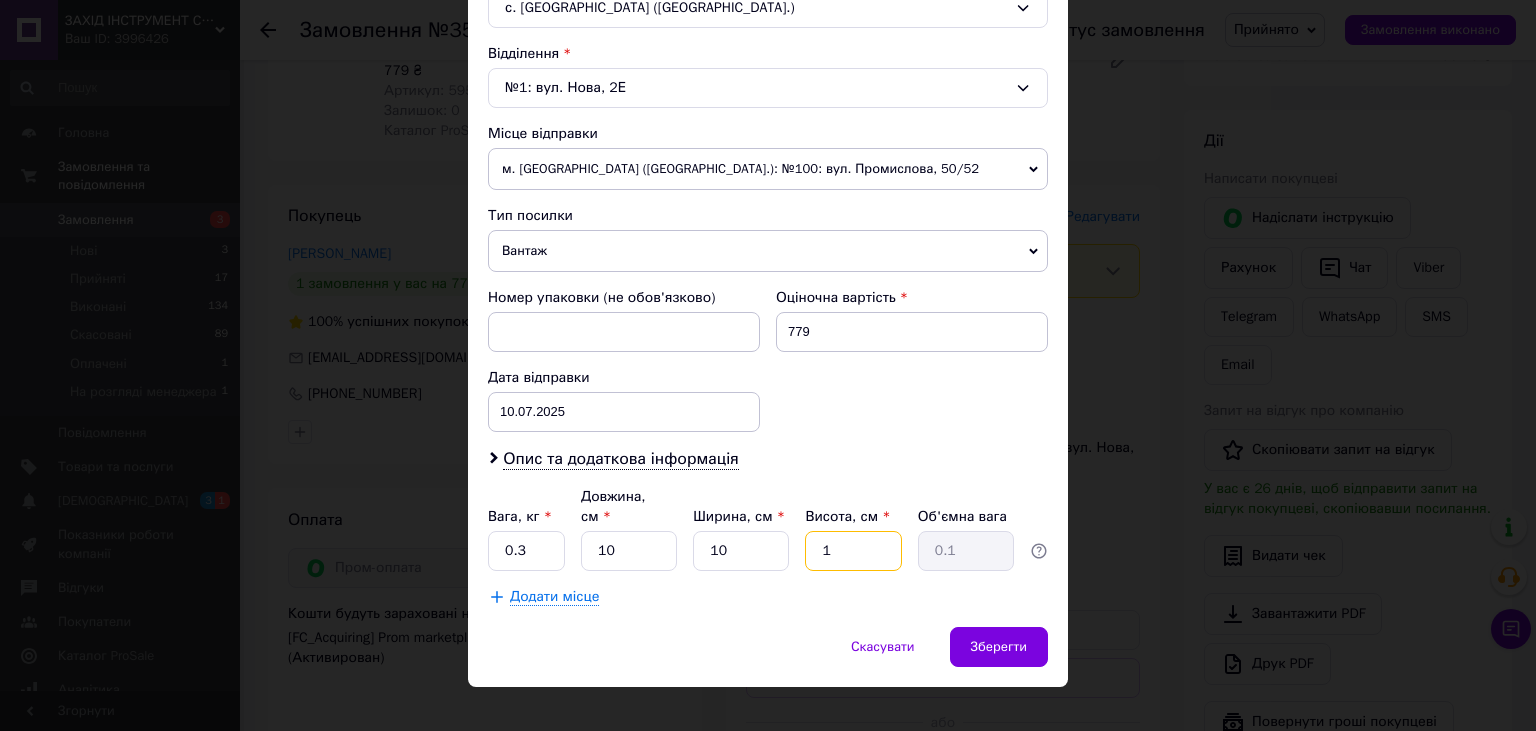 type on "10" 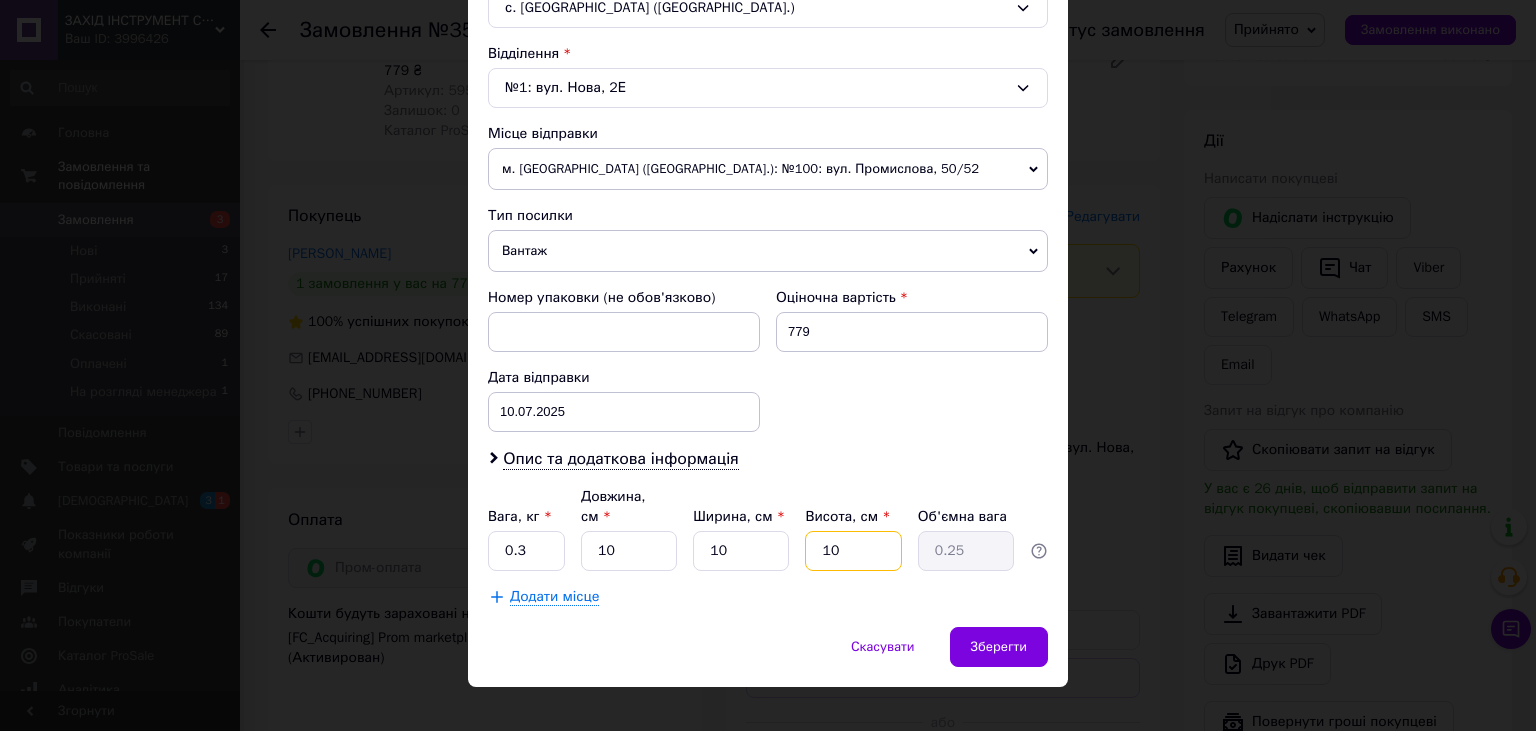 type on "10" 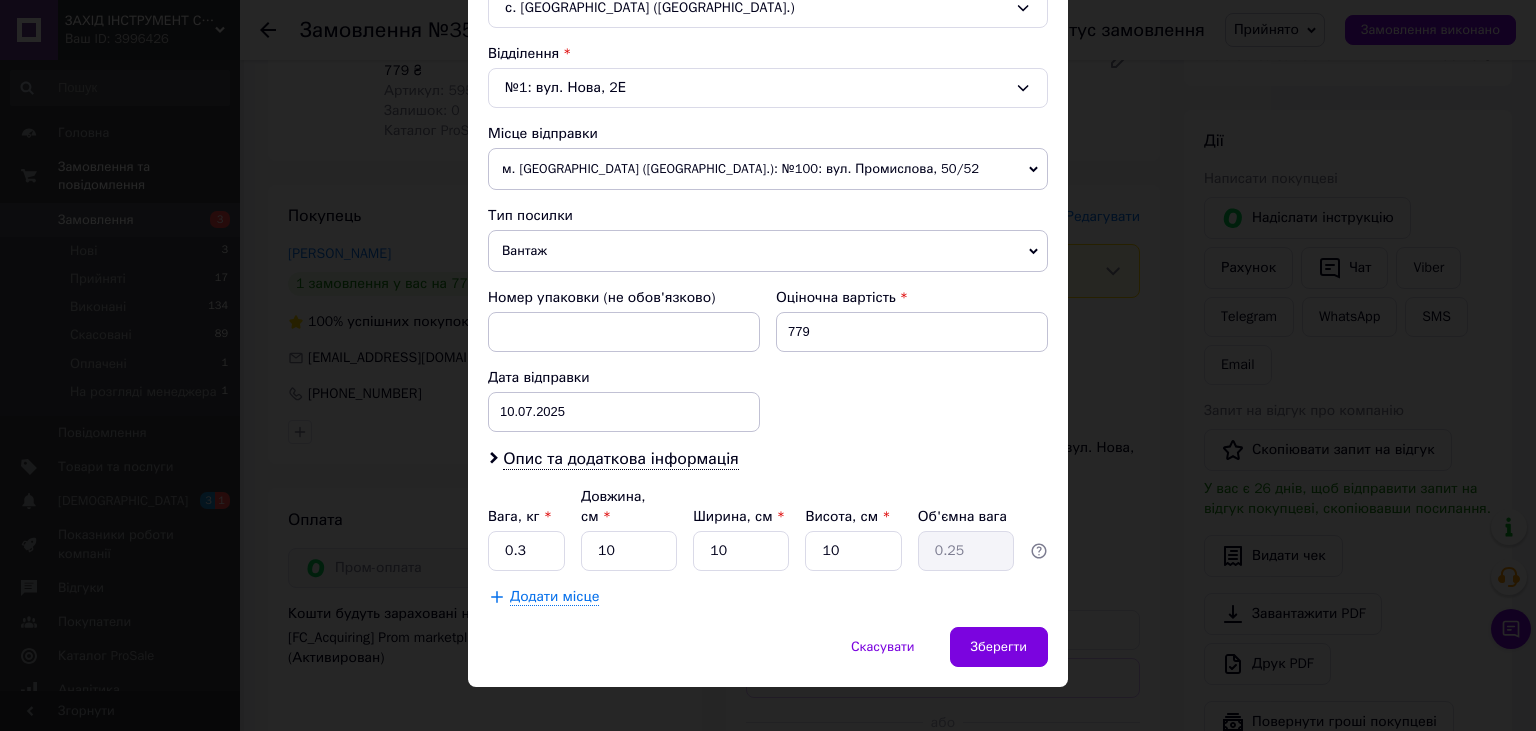 click on "Номер упаковки (не обов'язково) Оціночна вартість 779 Дата відправки 10.07.2025 < 2025 > < Июль > Пн Вт Ср Чт Пт Сб Вс 30 1 2 3 4 5 6 7 8 9 10 11 12 13 14 15 16 17 18 19 20 21 22 23 24 25 26 27 28 29 30 31 1 2 3 4 5 6 7 8 9 10" at bounding box center (768, 360) 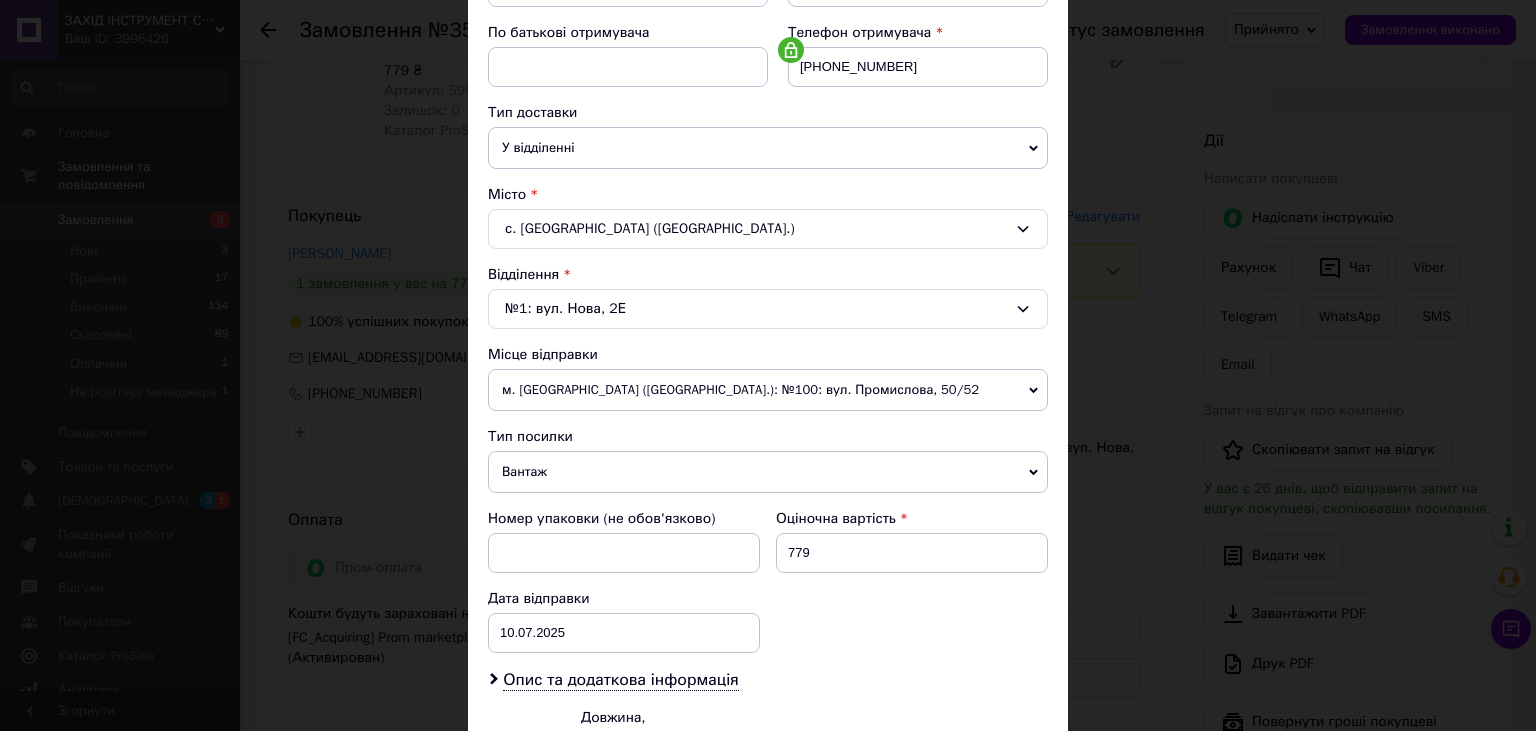 scroll, scrollTop: 591, scrollLeft: 0, axis: vertical 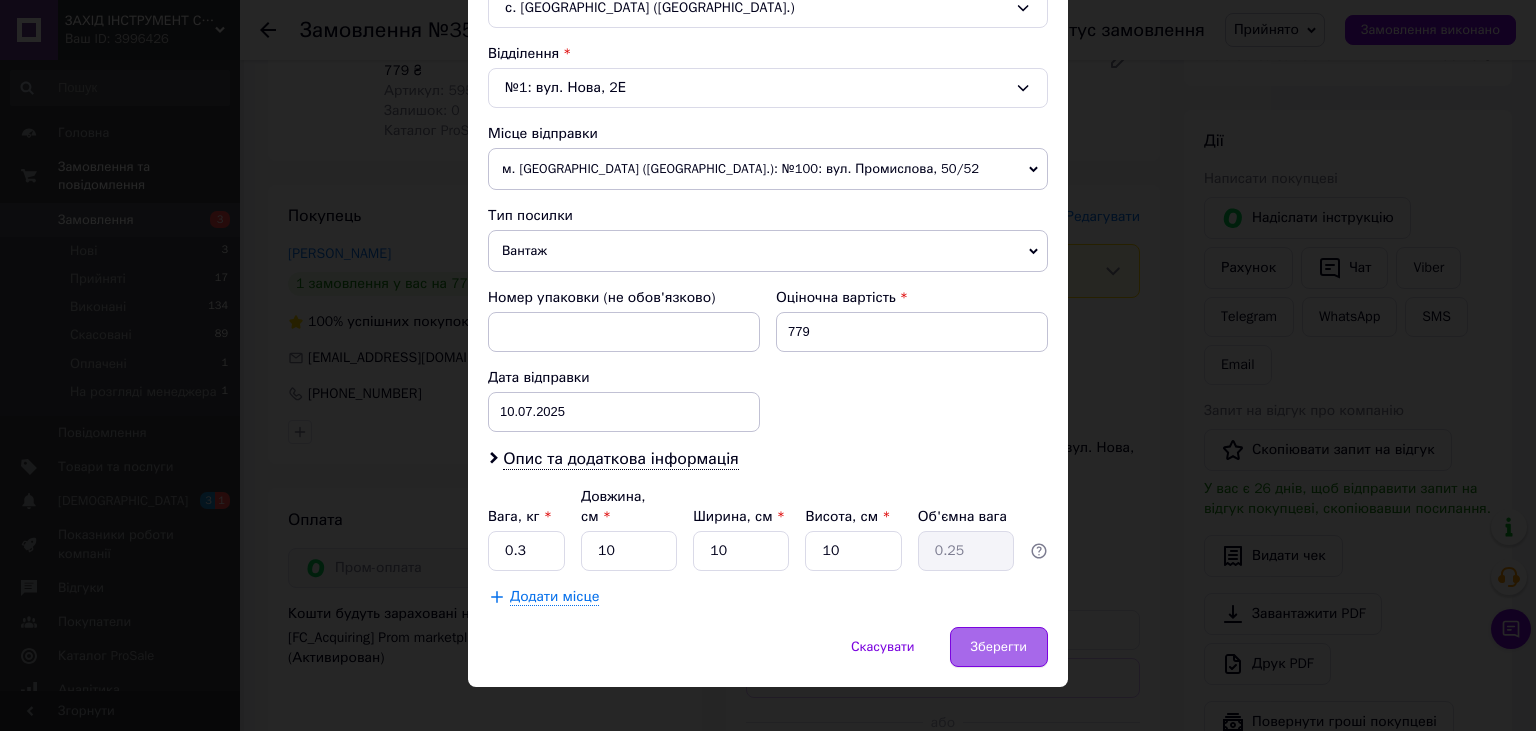 click on "Зберегти" at bounding box center [999, 647] 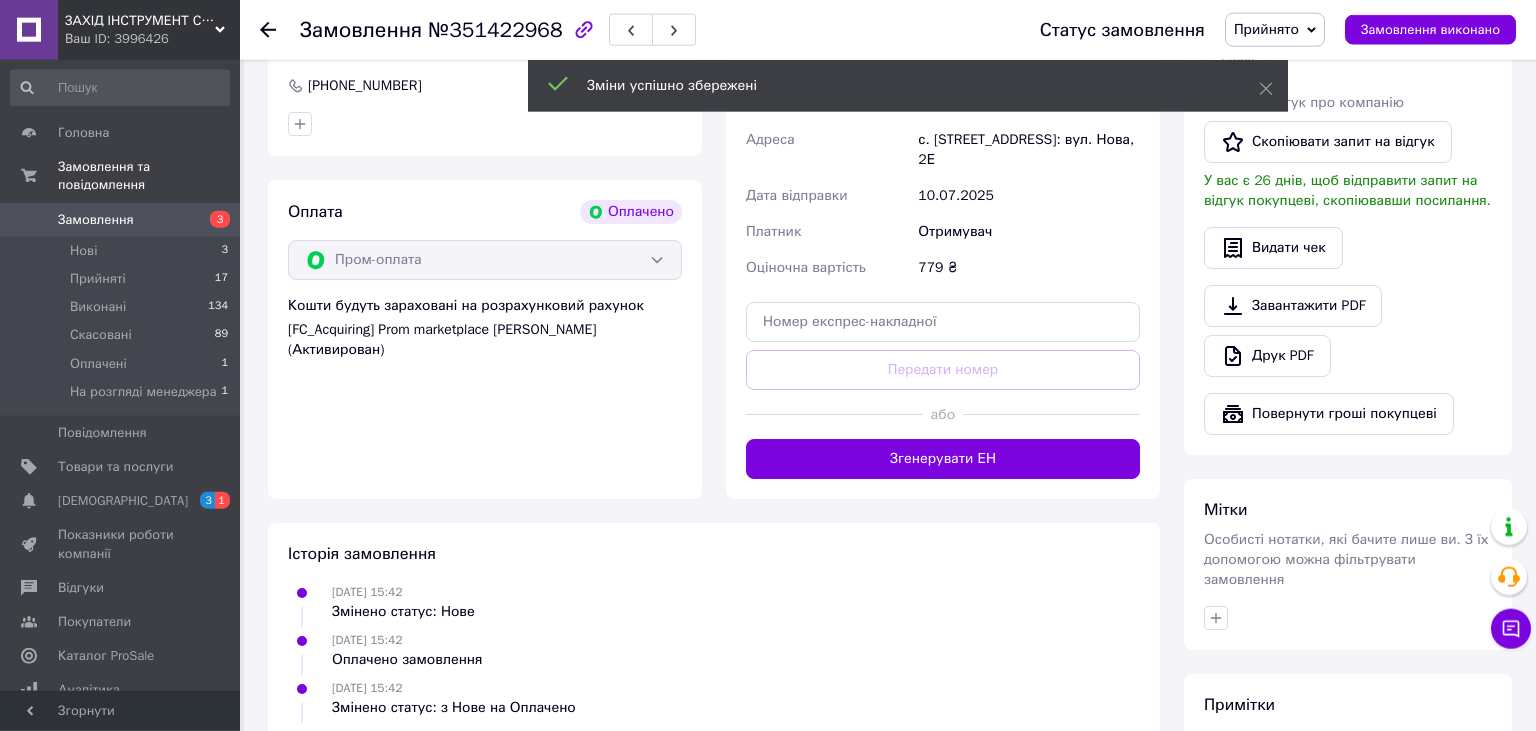 scroll, scrollTop: 633, scrollLeft: 0, axis: vertical 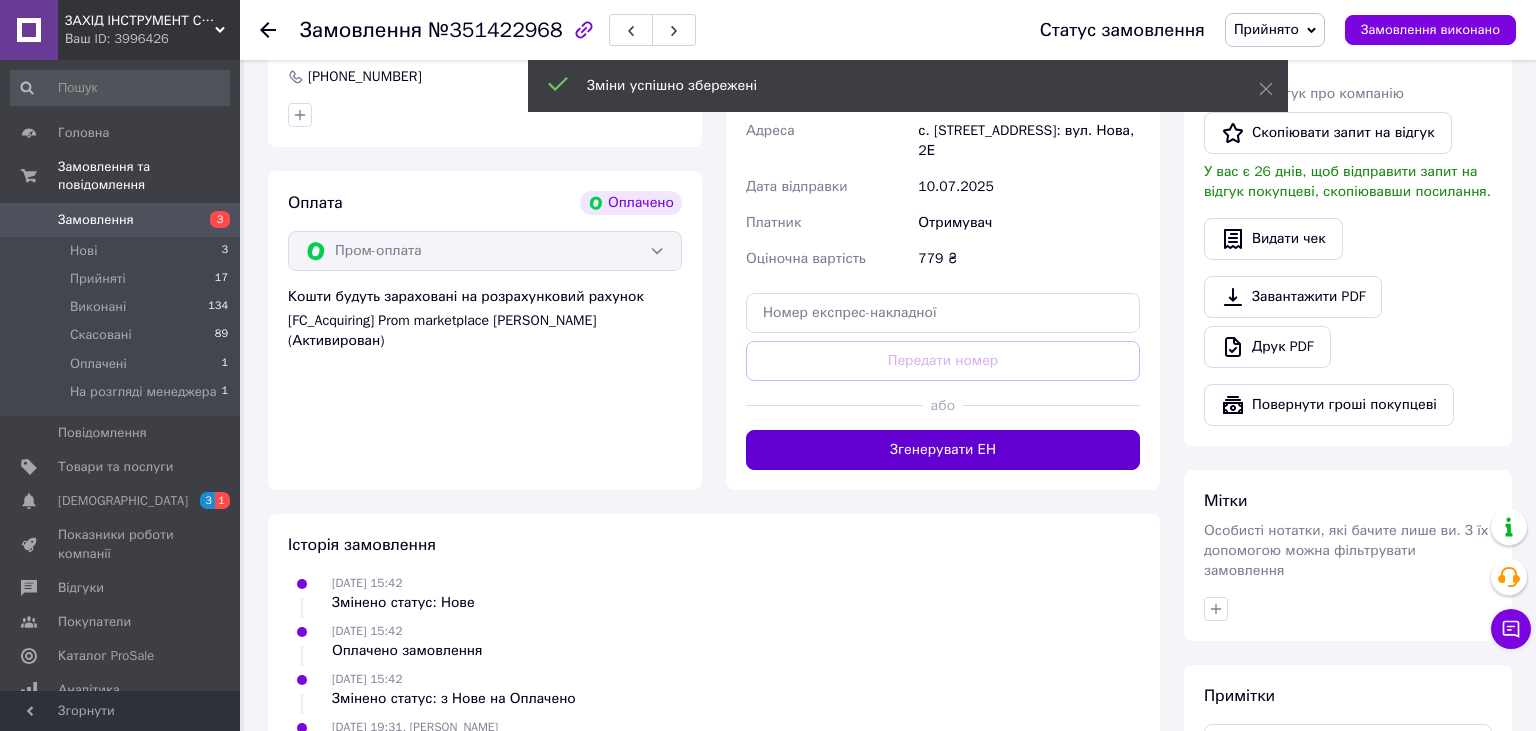 click on "Згенерувати ЕН" at bounding box center [943, 450] 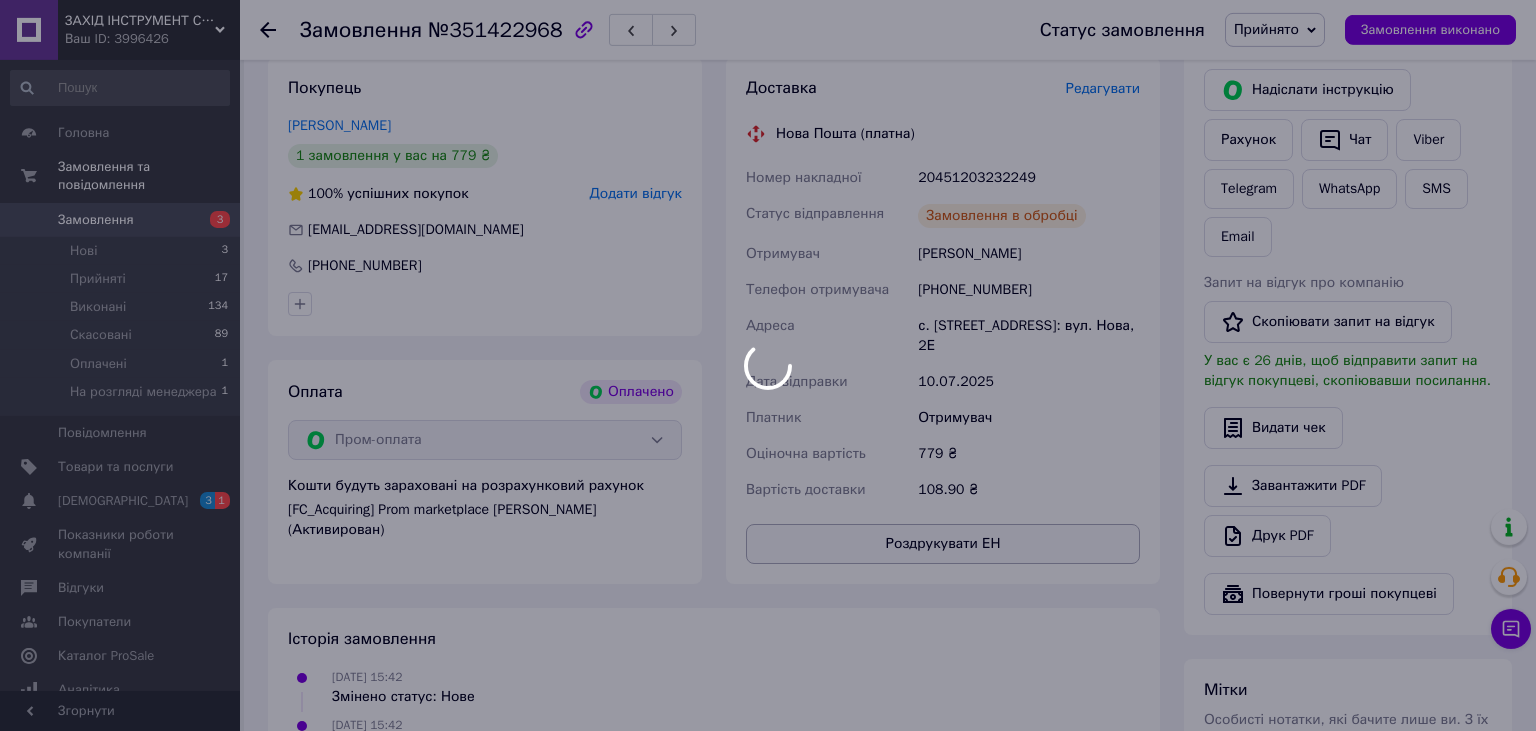 scroll, scrollTop: 528, scrollLeft: 0, axis: vertical 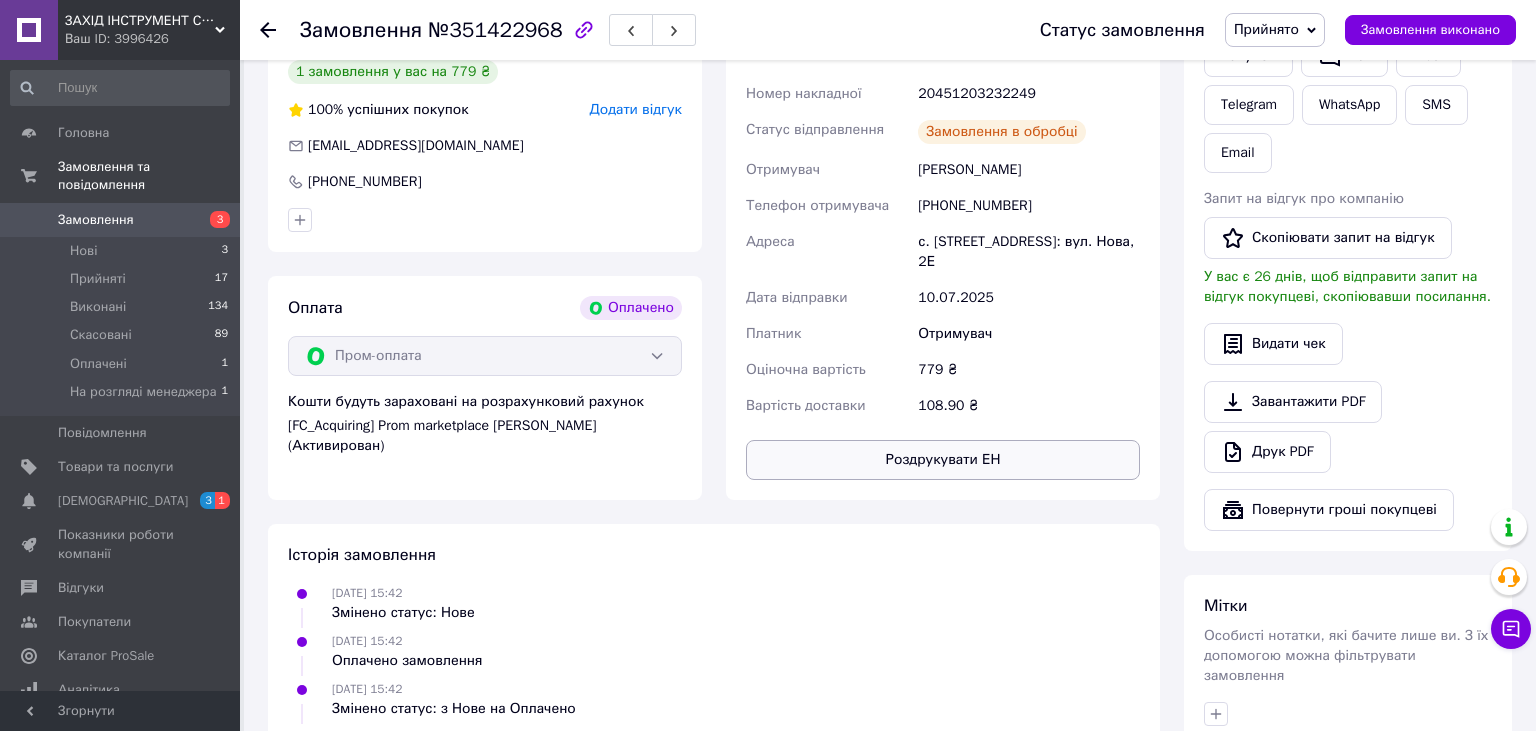 click on "Роздрукувати ЕН" at bounding box center (943, 460) 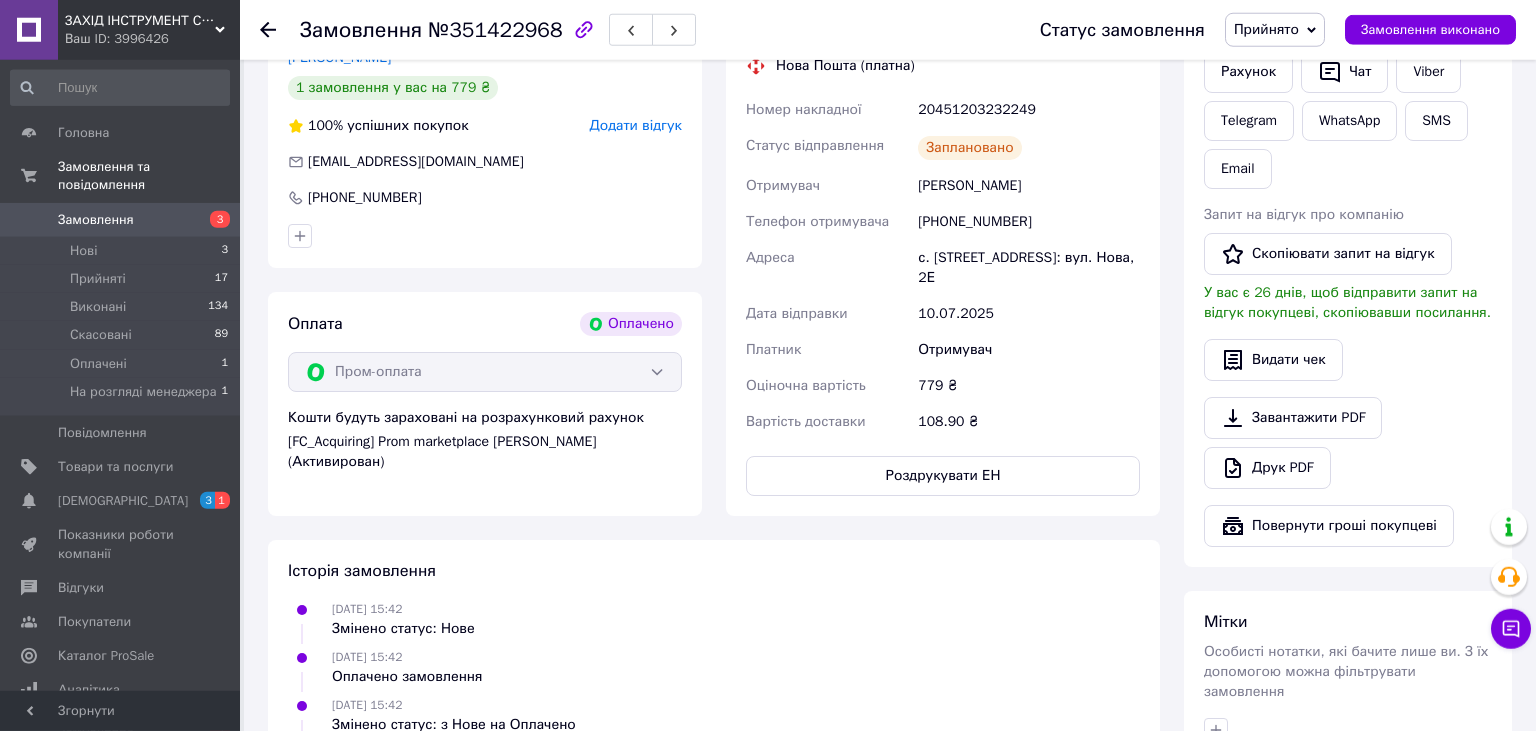 scroll, scrollTop: 422, scrollLeft: 0, axis: vertical 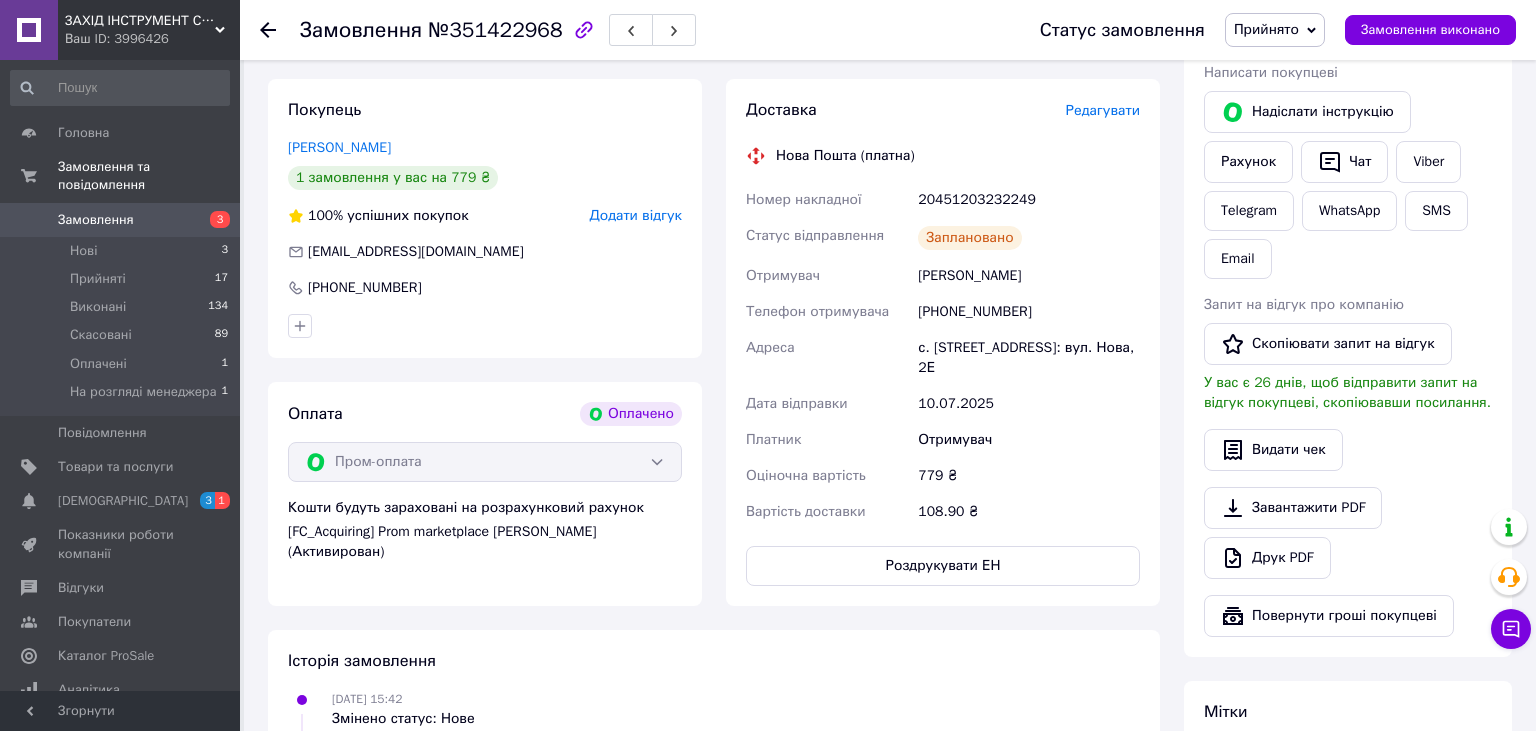 click on "Редагувати" at bounding box center (1103, 110) 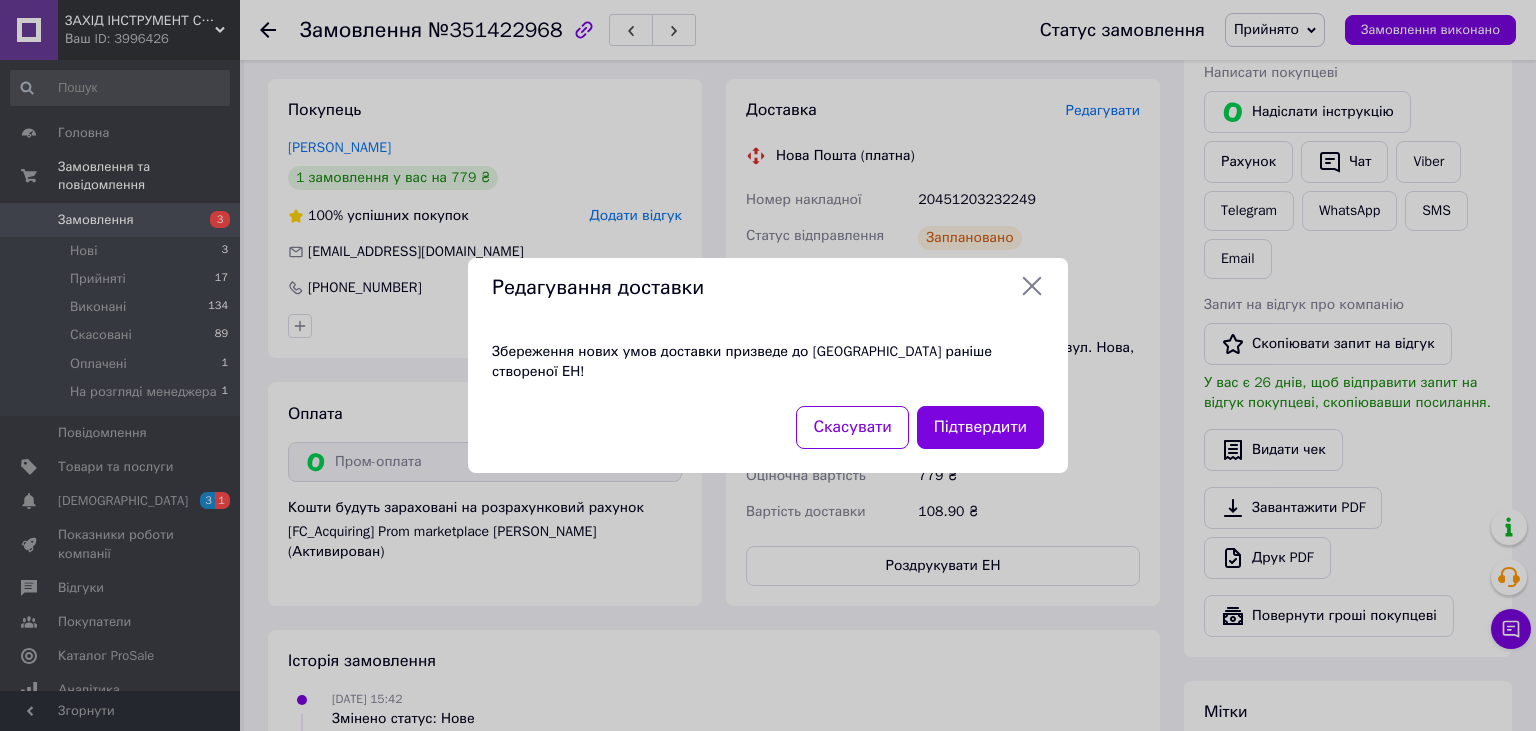 click 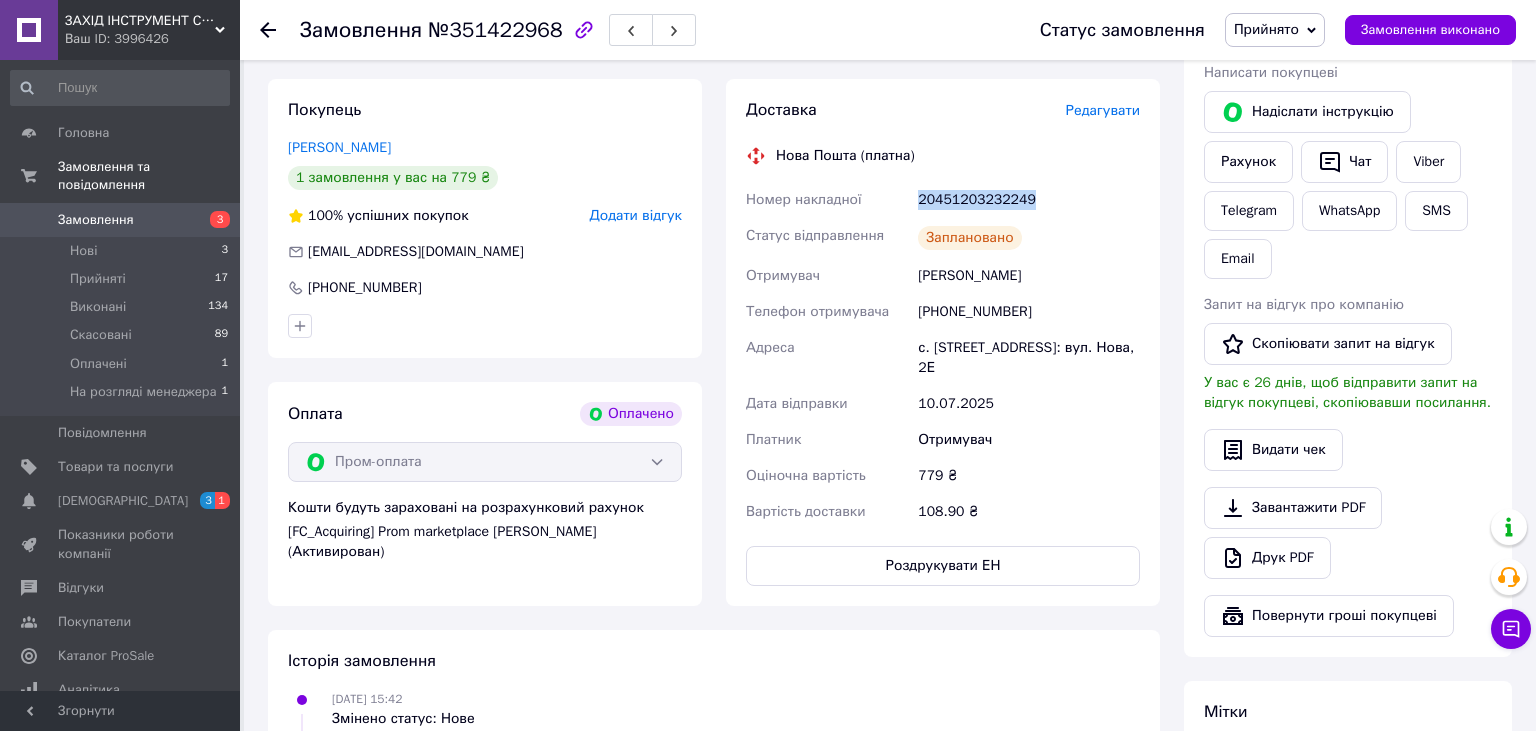 drag, startPoint x: 916, startPoint y: 199, endPoint x: 1071, endPoint y: 200, distance: 155.00322 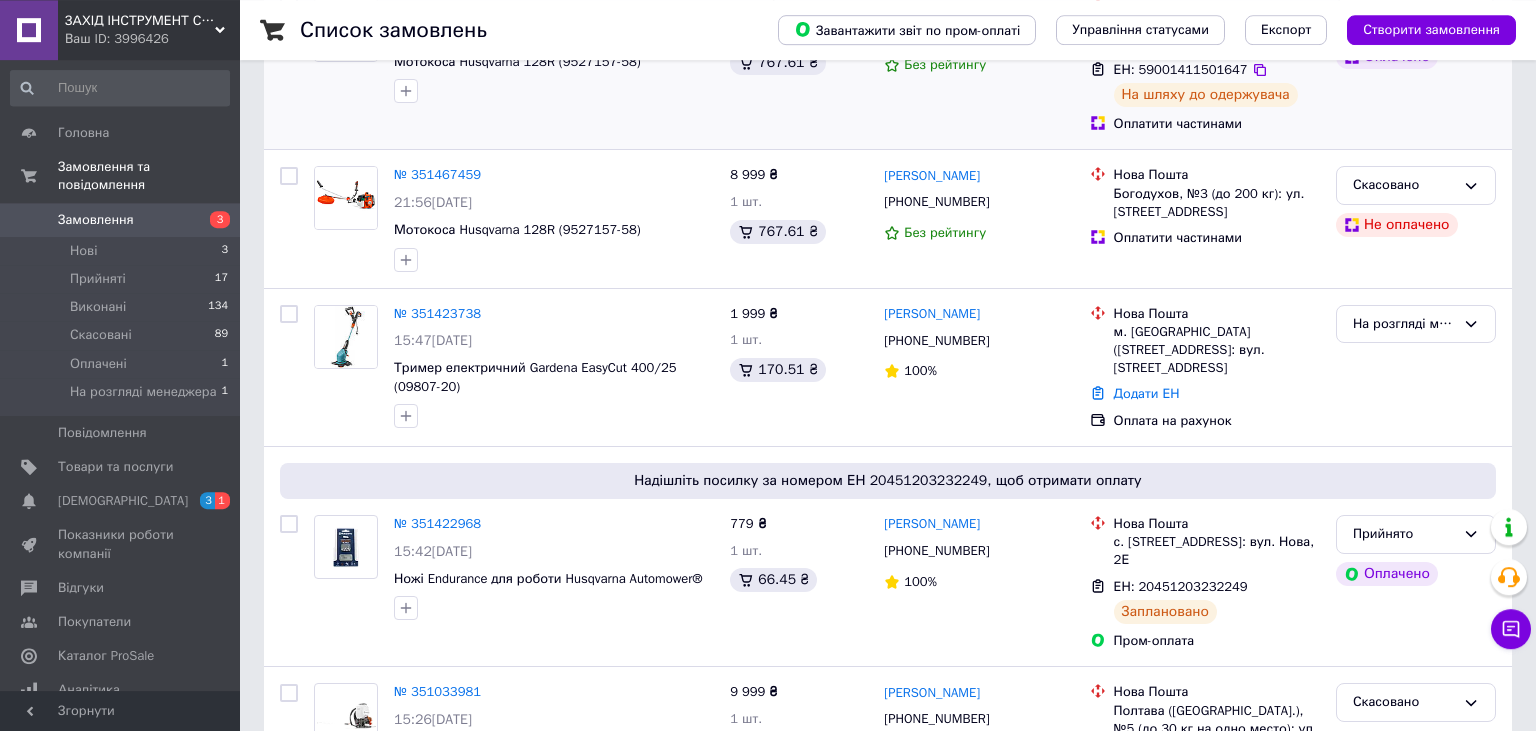 scroll, scrollTop: 422, scrollLeft: 0, axis: vertical 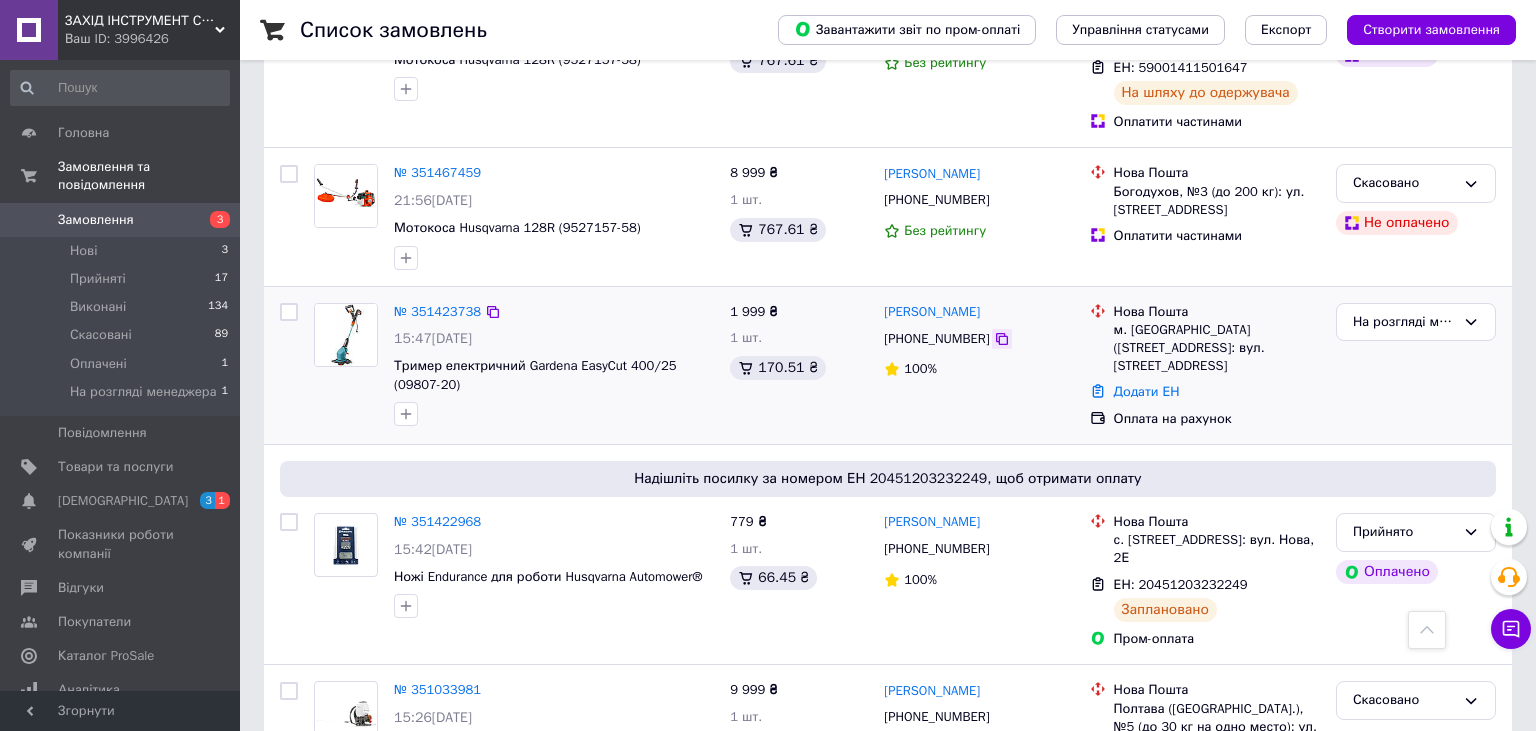 click 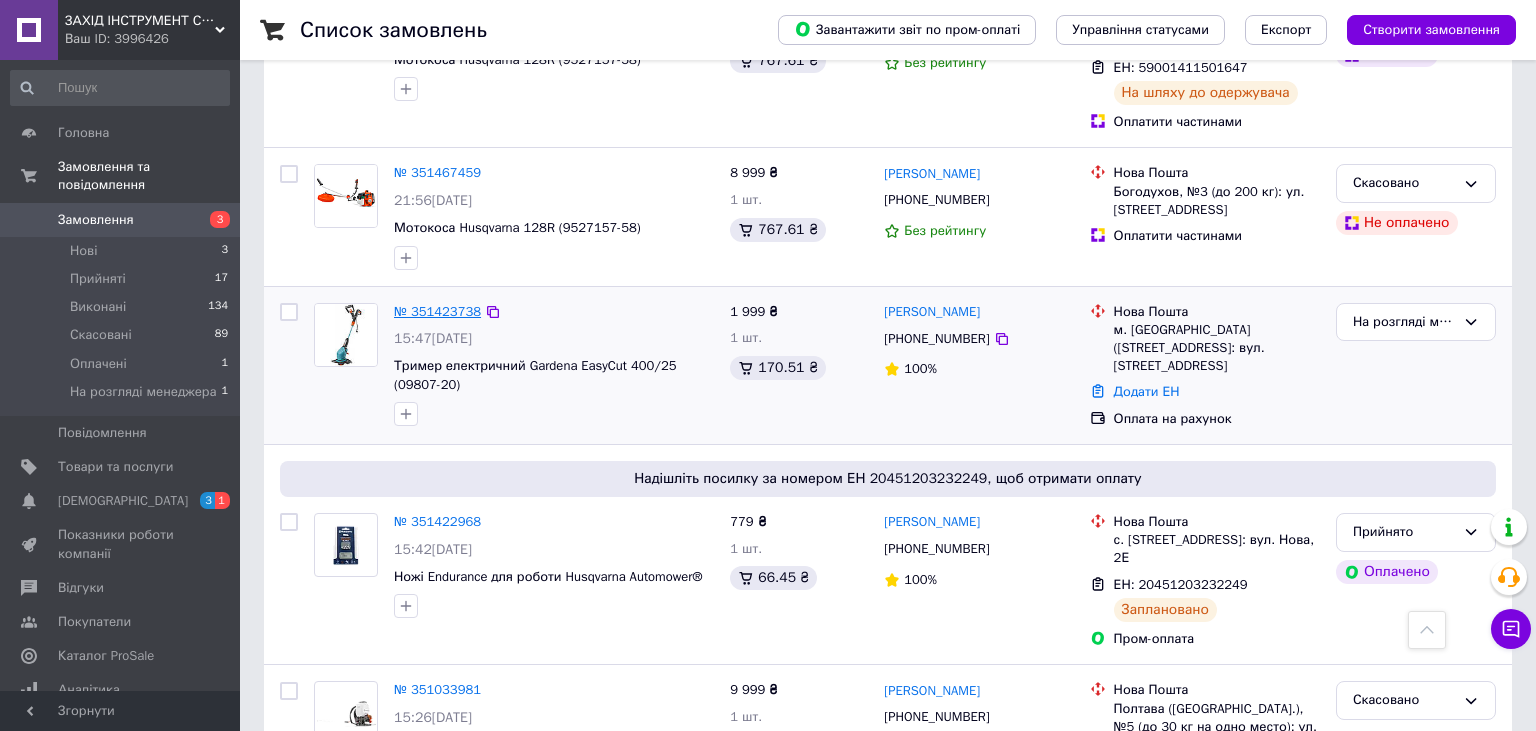 click on "№ 351423738" at bounding box center [437, 311] 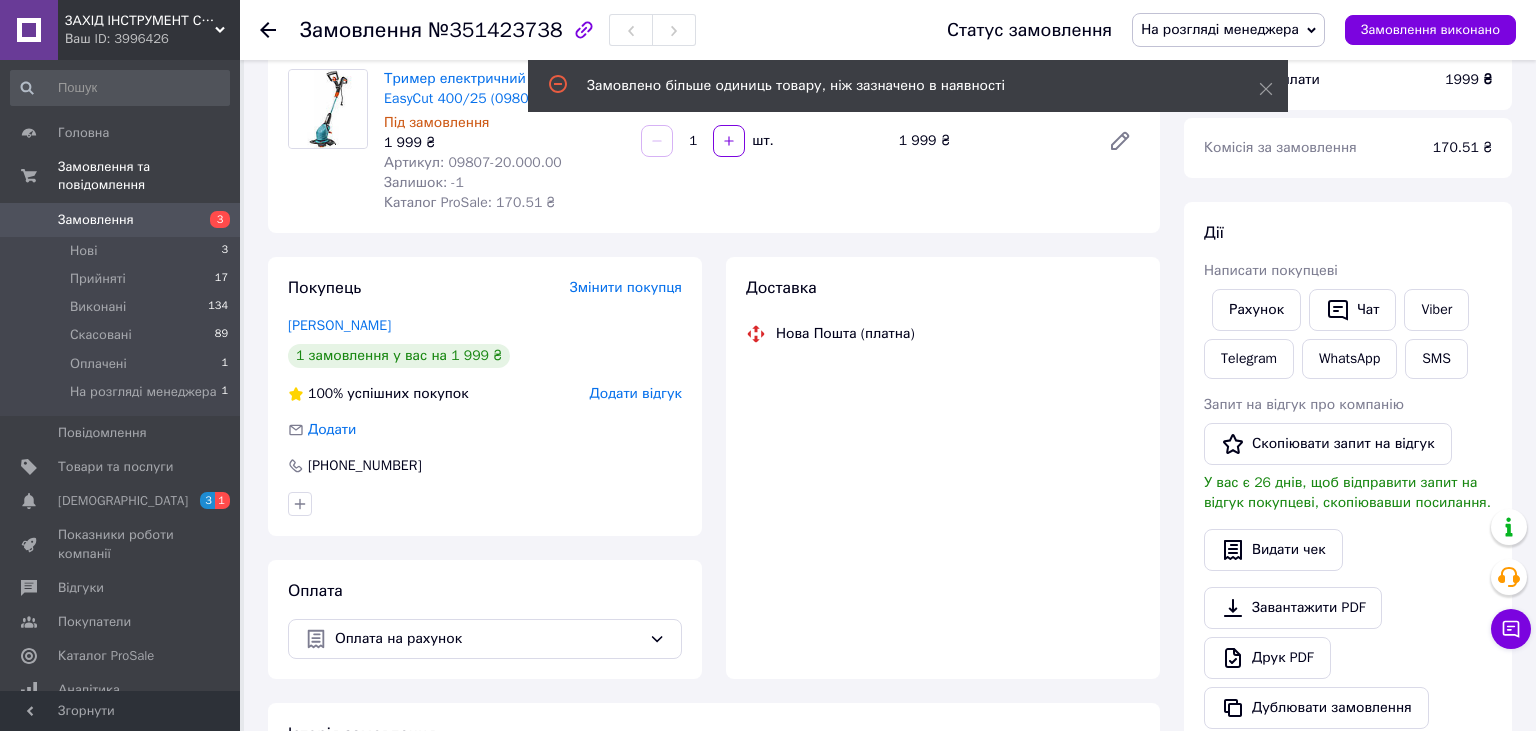 scroll, scrollTop: 56, scrollLeft: 0, axis: vertical 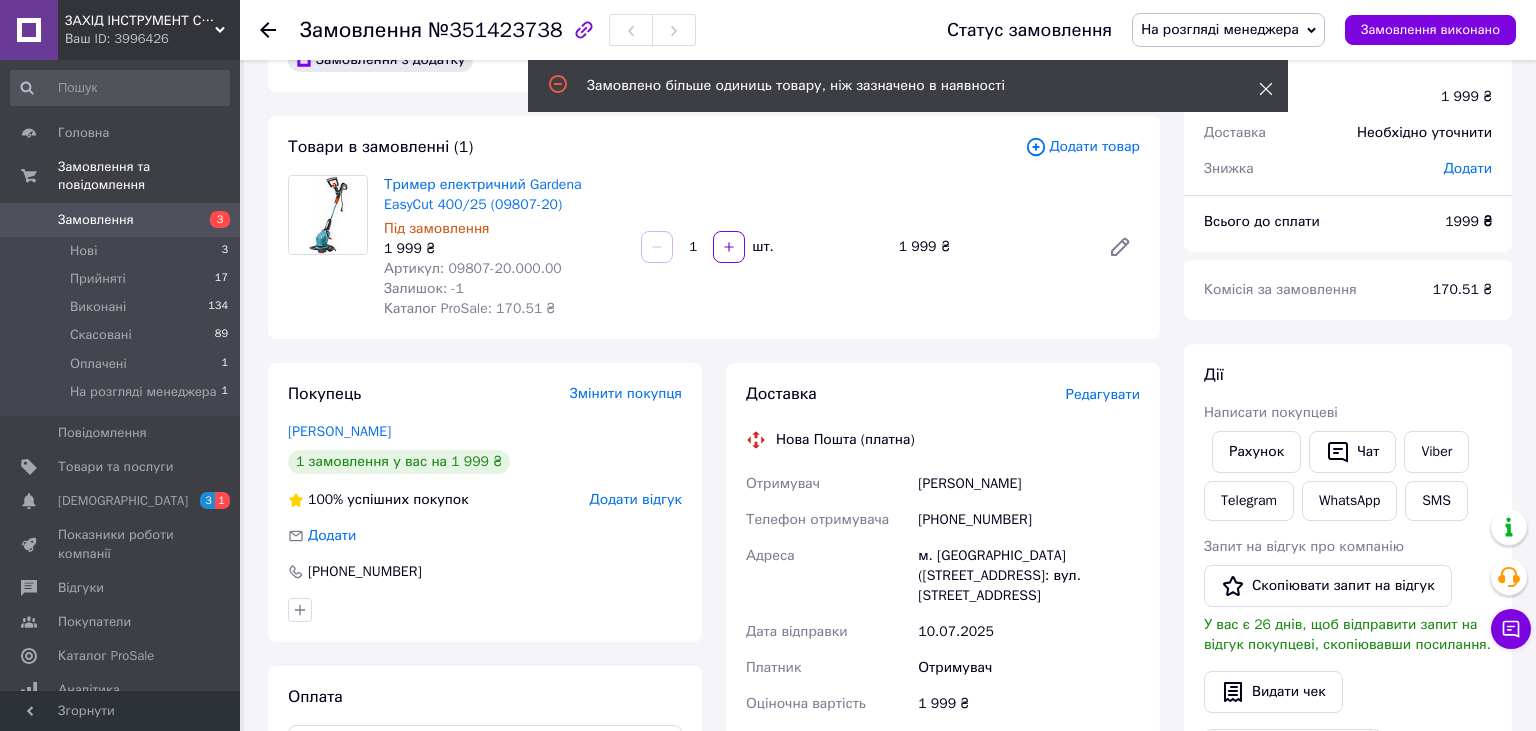 click 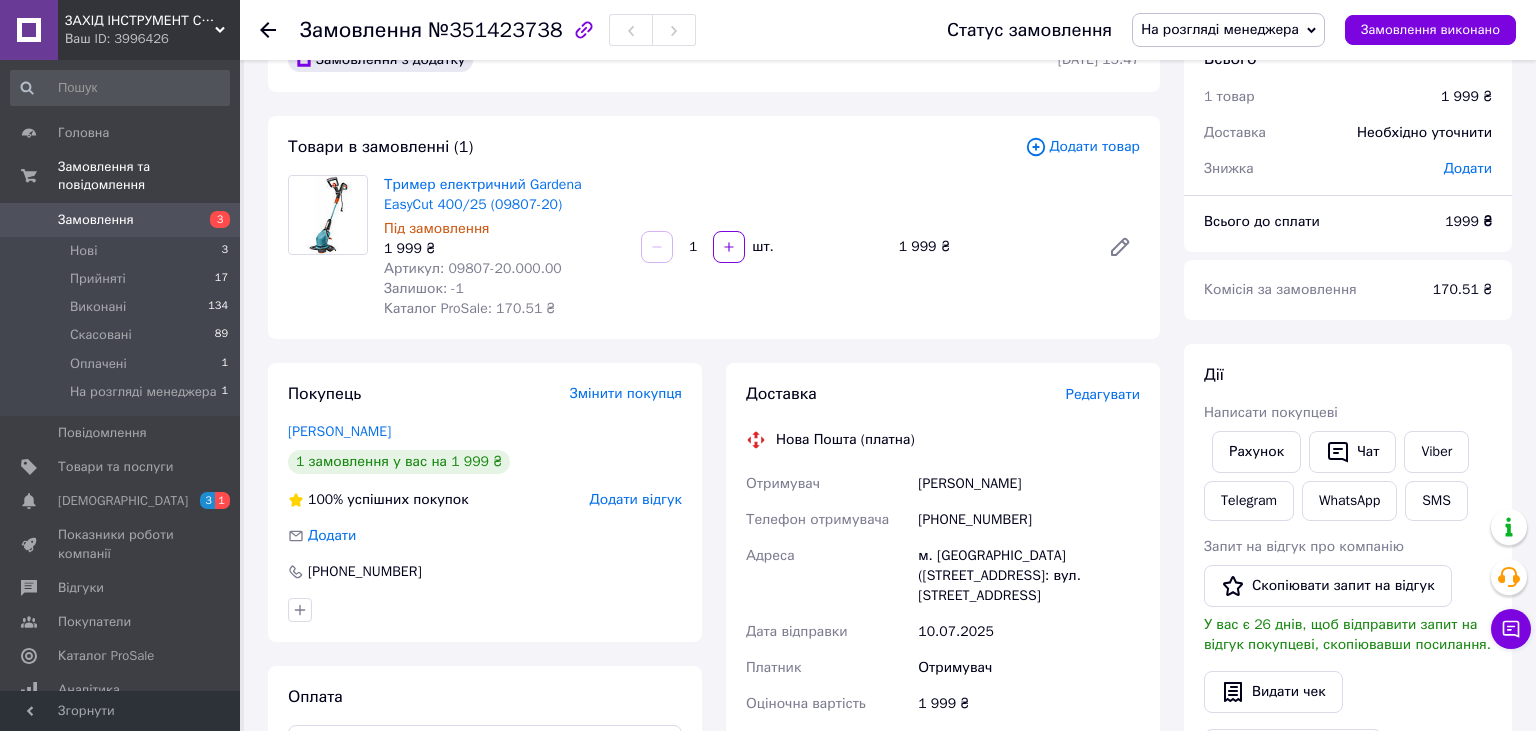 click on "Замовлення з додатку 06.07.2025 | 15:47 Товари в замовленні (1) Додати товар Тример електричний Gardena EasyCut 400/25 (09807-20) Під замовлення 1 999 ₴ Артикул: 09807-20.000.00 Залишок: -1 Каталог ProSale: 170.51 ₴  1   шт. 1 999 ₴ Покупець Змінити покупця Столярчук Юрий 1 замовлення у вас на 1 999 ₴ 100%   успішних покупок Додати відгук Додати +380964029365 Оплата Оплата на рахунок Доставка Редагувати Нова Пошта (платна) Отримувач Столярчук Юрий Телефон отримувача +380964029365 Адреса м. Буча (Київська обл., Бучанський р-н.), №1: вул. Депутатська, 34 Дата відправки 10.07.2025 Платник Отримувач Оціночна вартість 1 999 ₴ 1999" at bounding box center (714, 701) 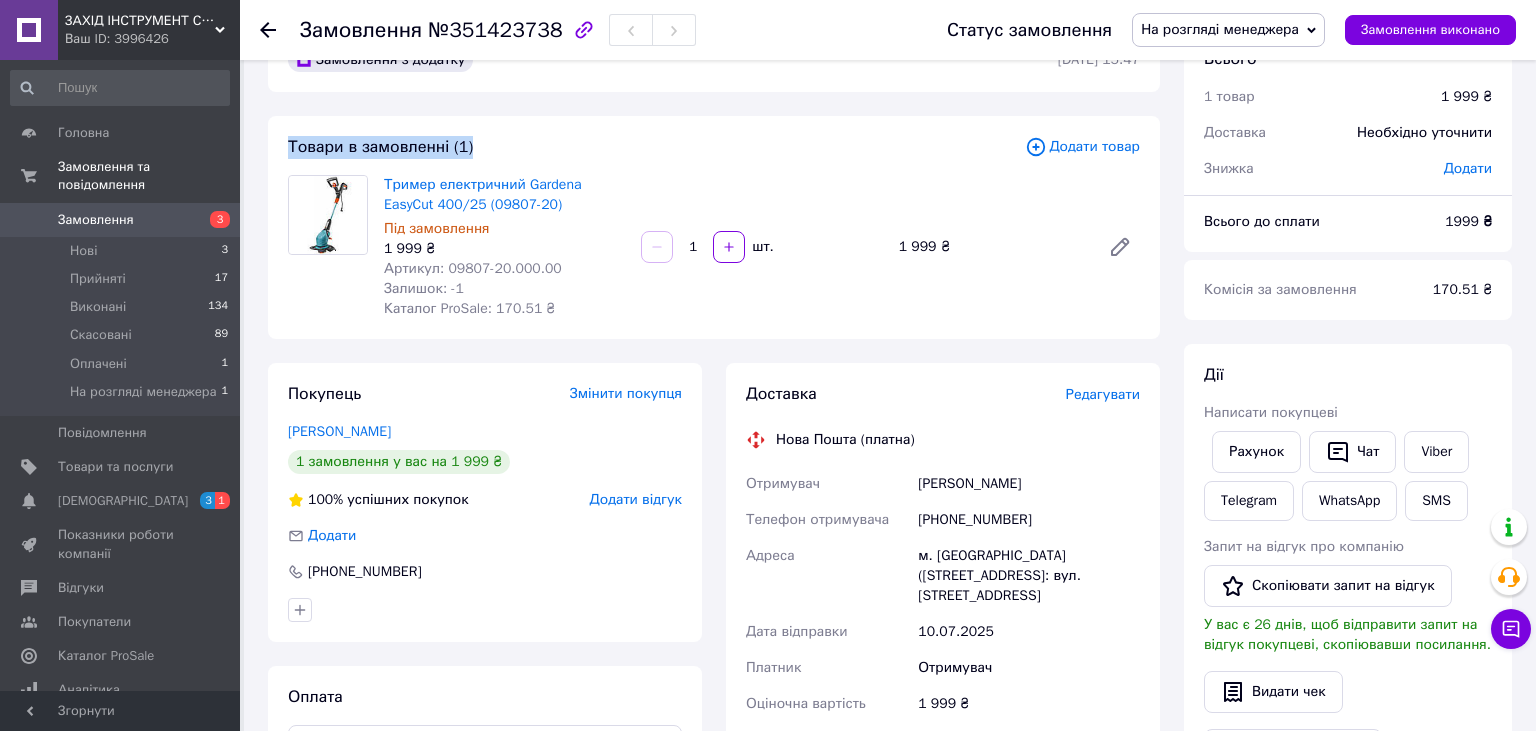 drag, startPoint x: 276, startPoint y: 122, endPoint x: 671, endPoint y: 121, distance: 395.00125 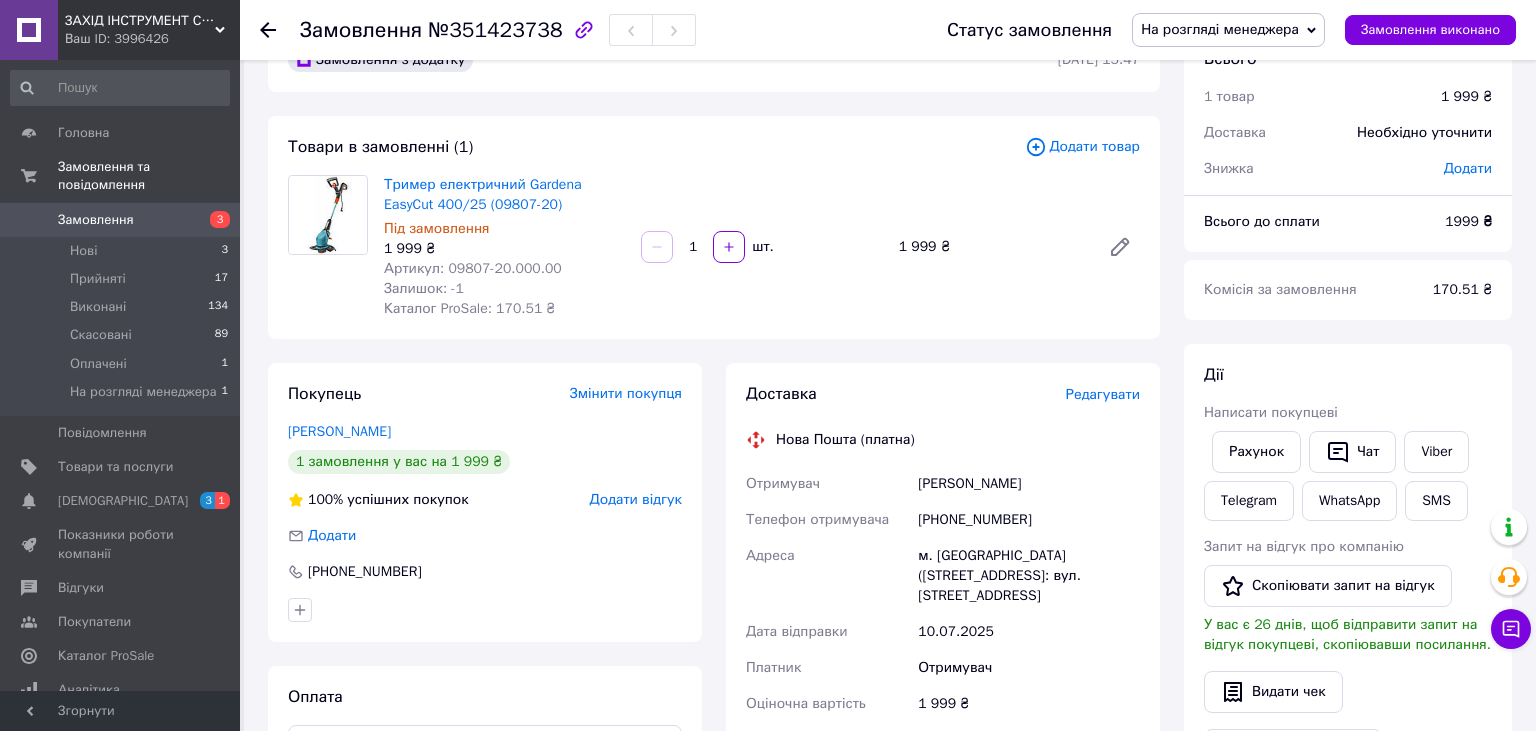 click on "Товари в замовленні (1) Додати товар Тример електричний Gardena EasyCut 400/25 (09807-20) Під замовлення 1 999 ₴ Артикул: 09807-20.000.00 Залишок: -1 Каталог ProSale: 170.51 ₴  1   шт. 1 999 ₴" at bounding box center (714, 227) 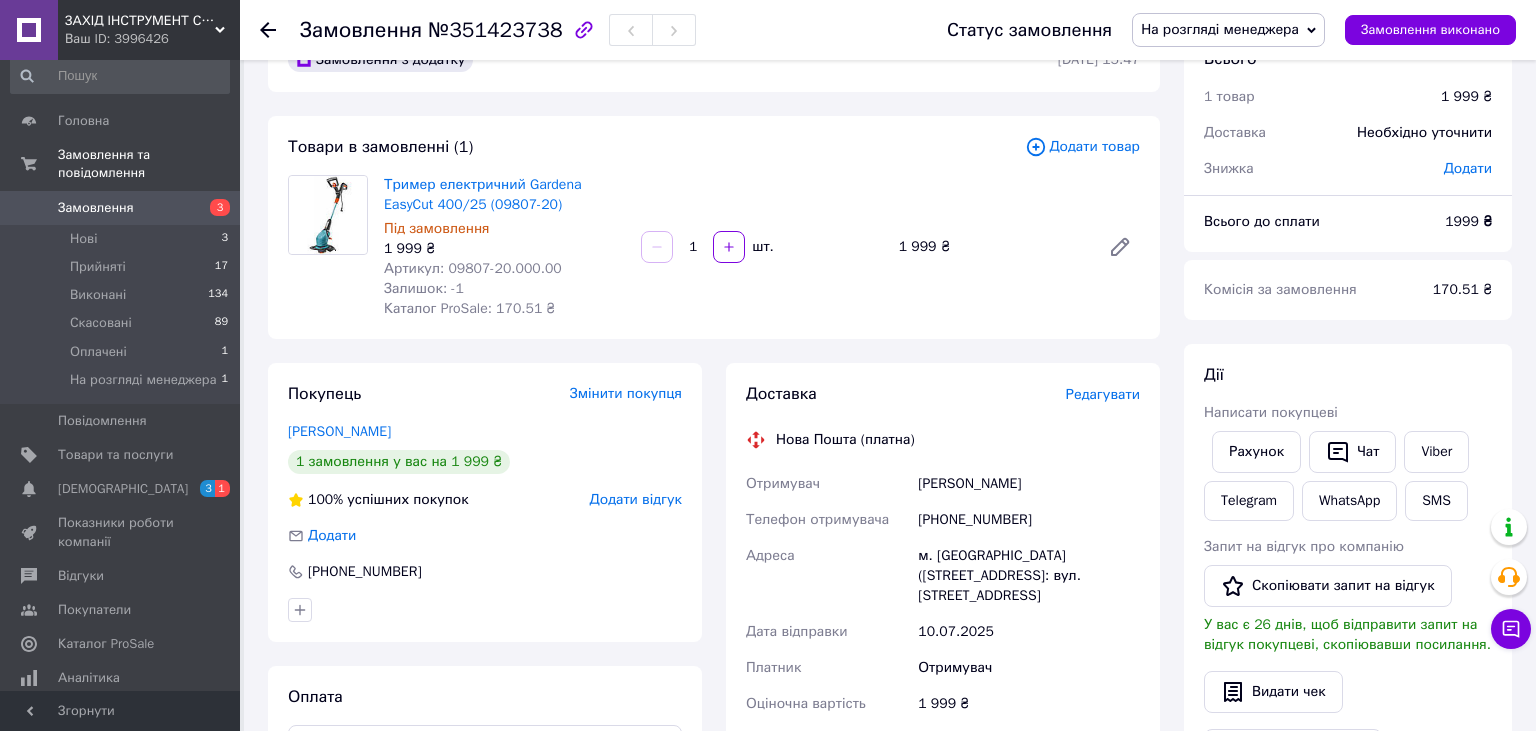 drag, startPoint x: 271, startPoint y: 127, endPoint x: 614, endPoint y: 304, distance: 385.97668 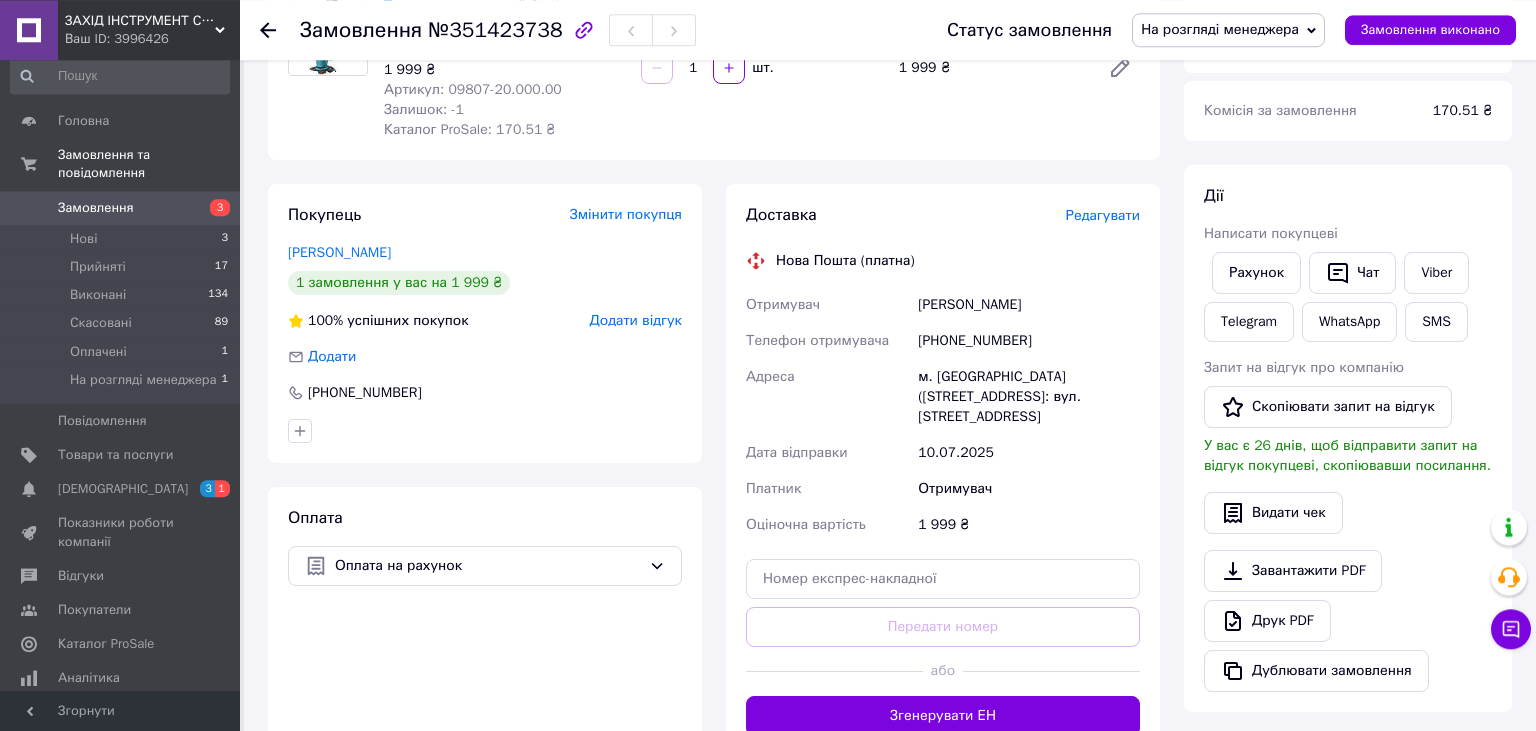 scroll, scrollTop: 0, scrollLeft: 0, axis: both 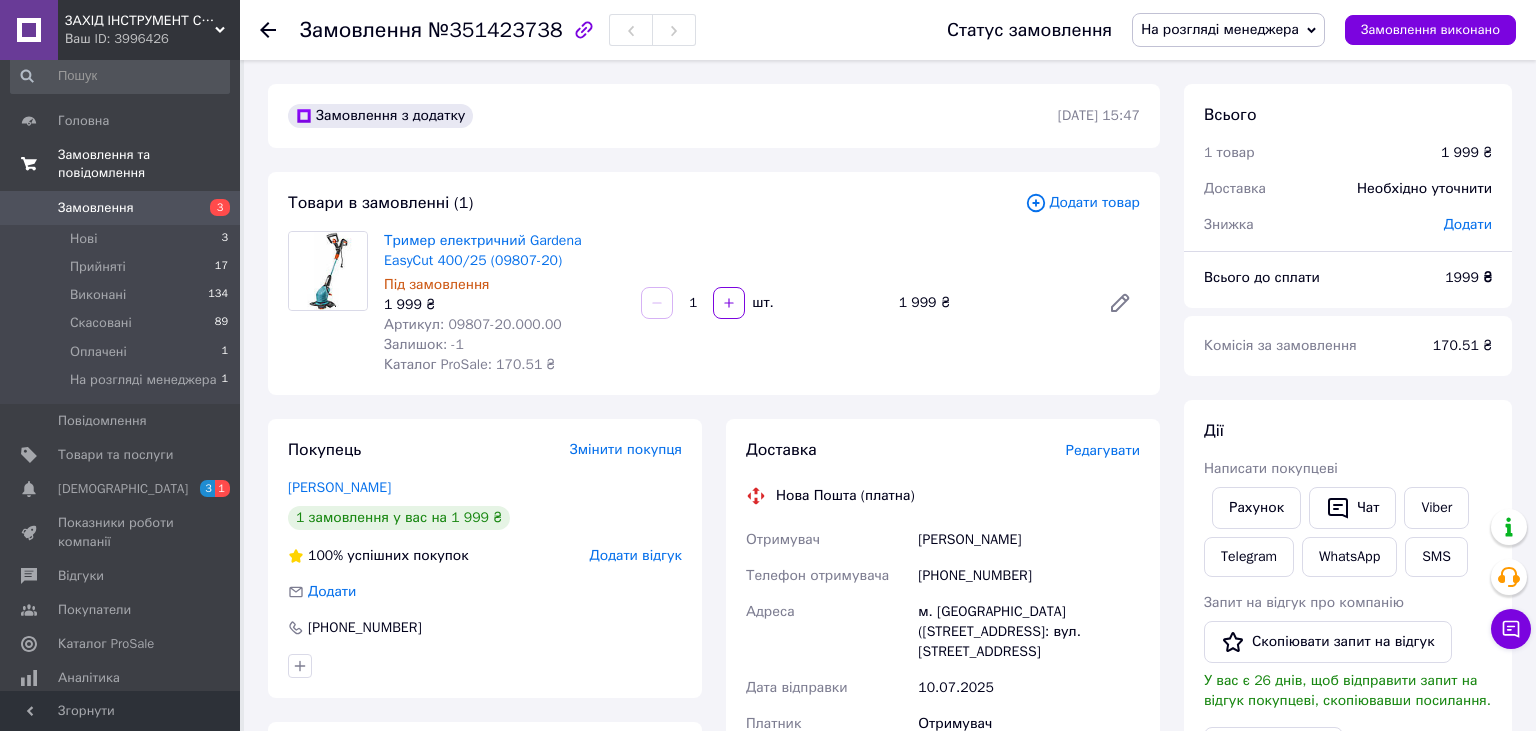 click on "Замовлення та повідомлення" at bounding box center (149, 164) 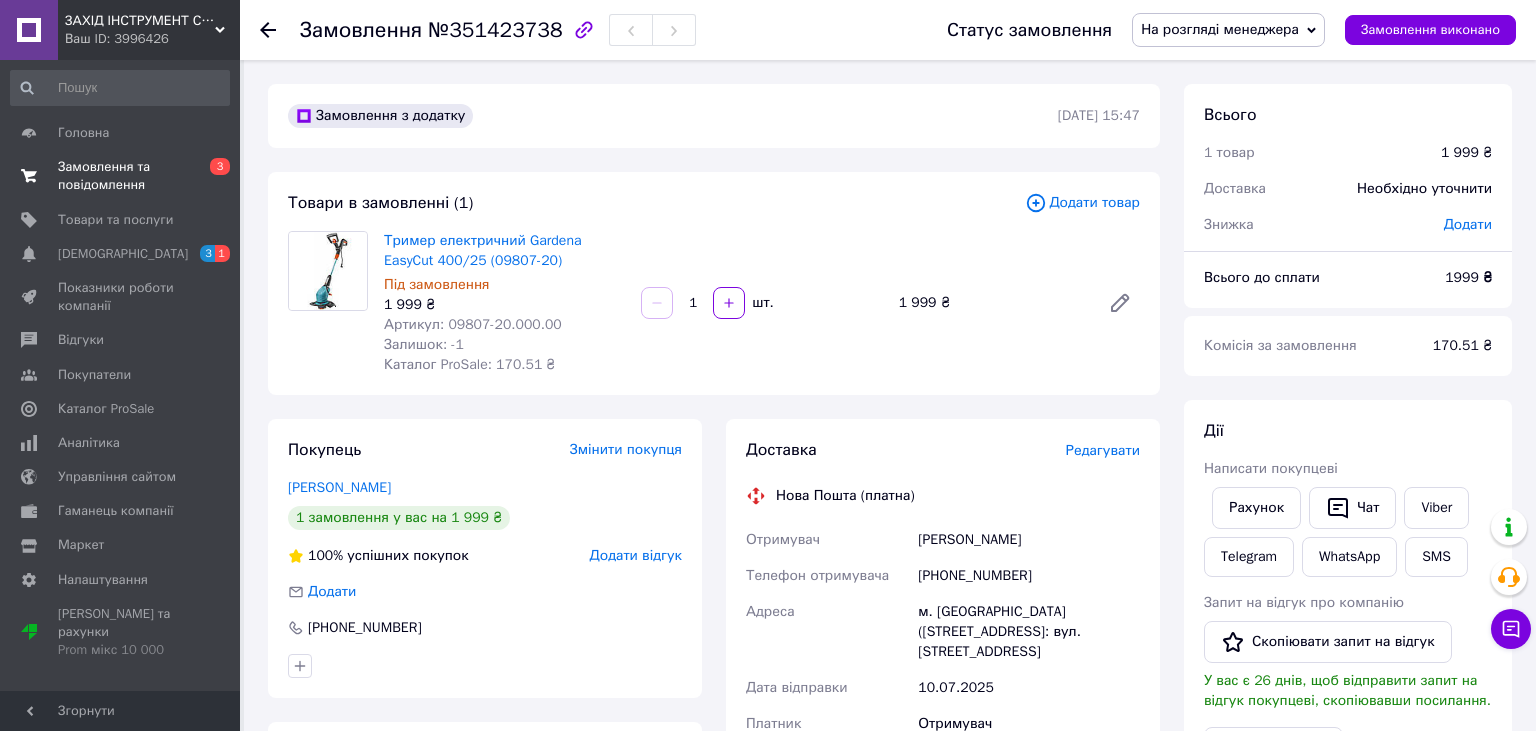 click at bounding box center (29, 176) 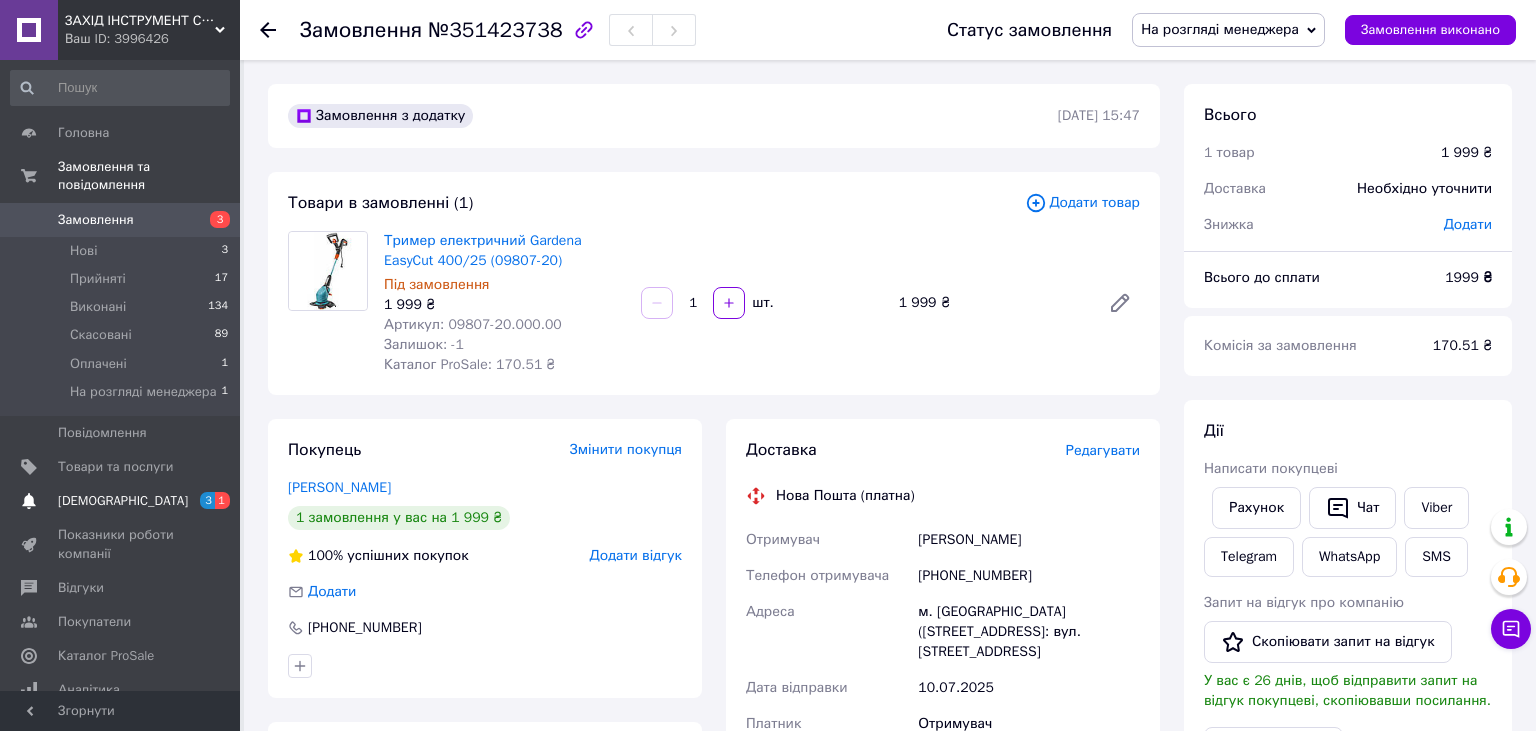 click on "[DEMOGRAPHIC_DATA]" at bounding box center (121, 501) 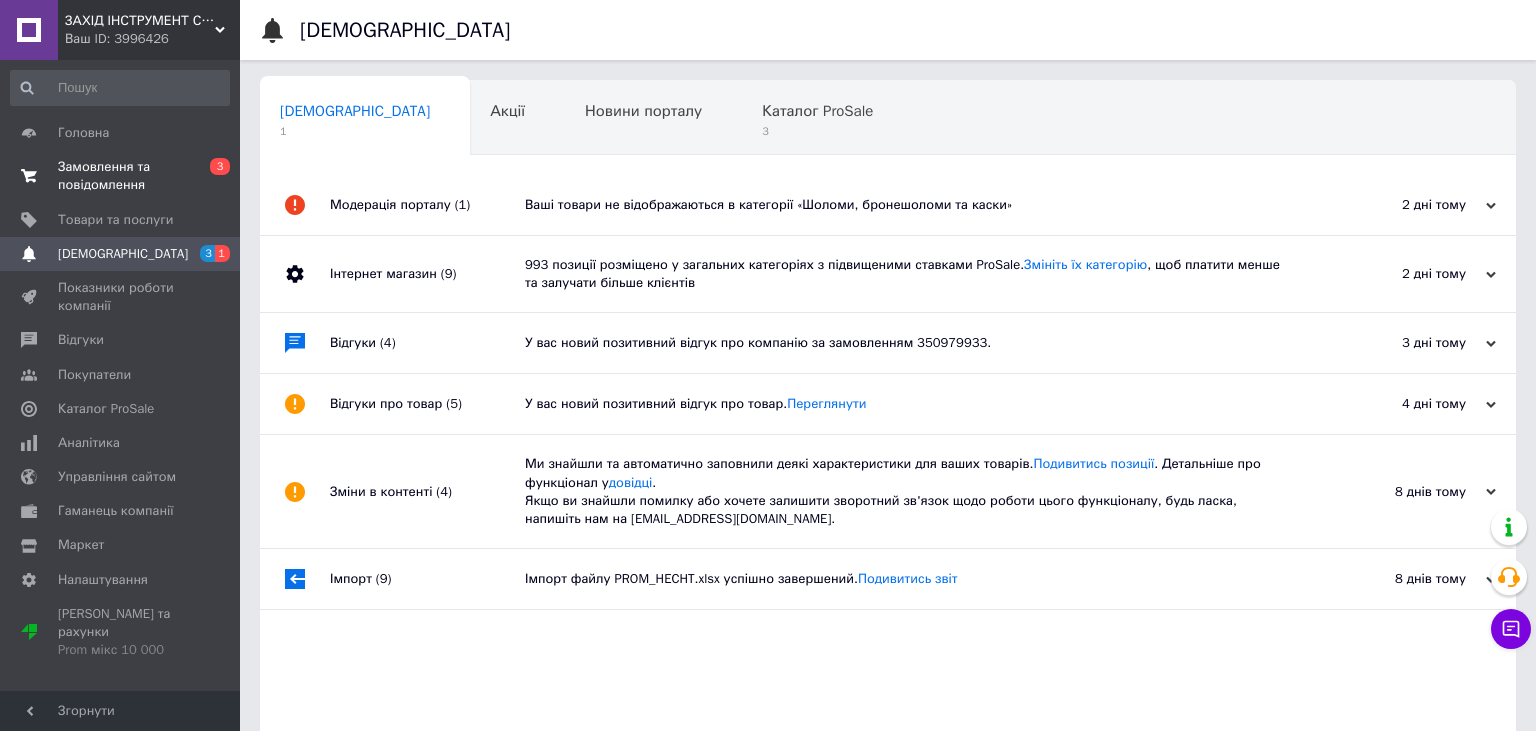 click on "Замовлення та повідомлення" at bounding box center (121, 176) 